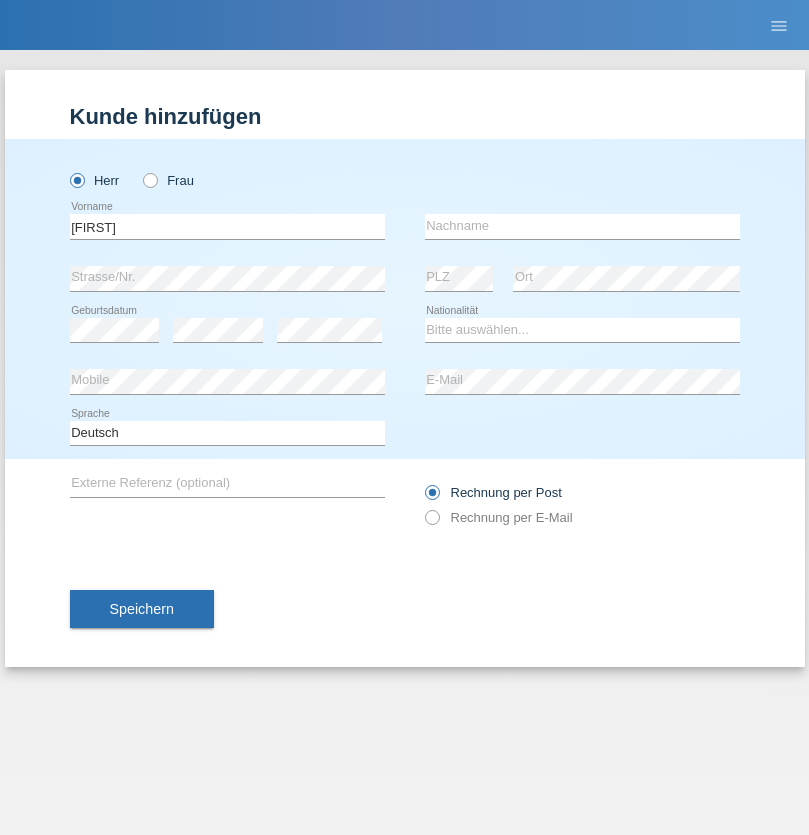 scroll, scrollTop: 0, scrollLeft: 0, axis: both 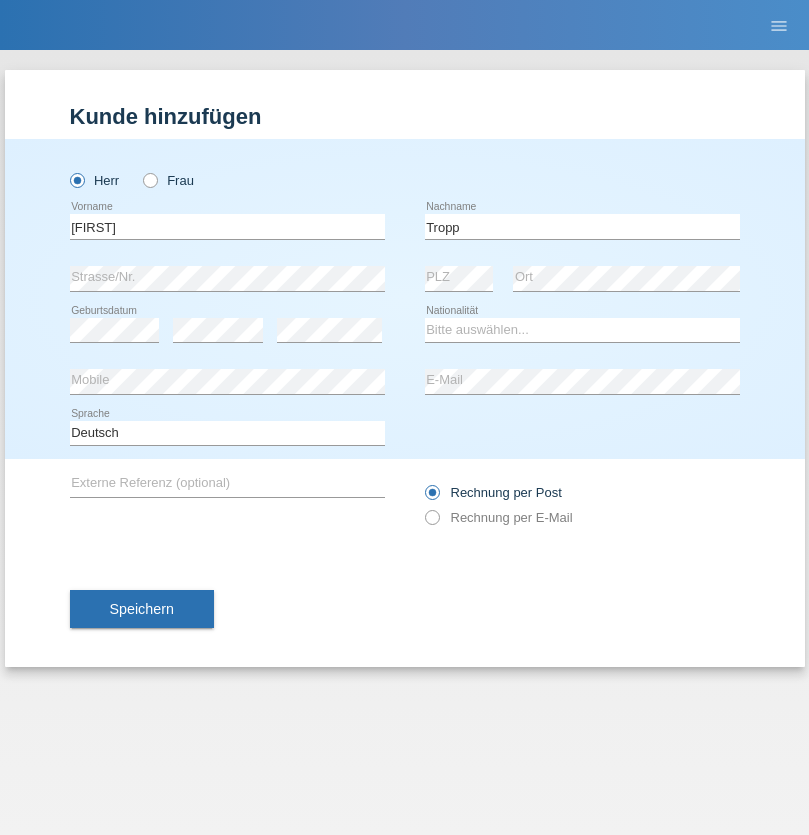 type on "Tropp" 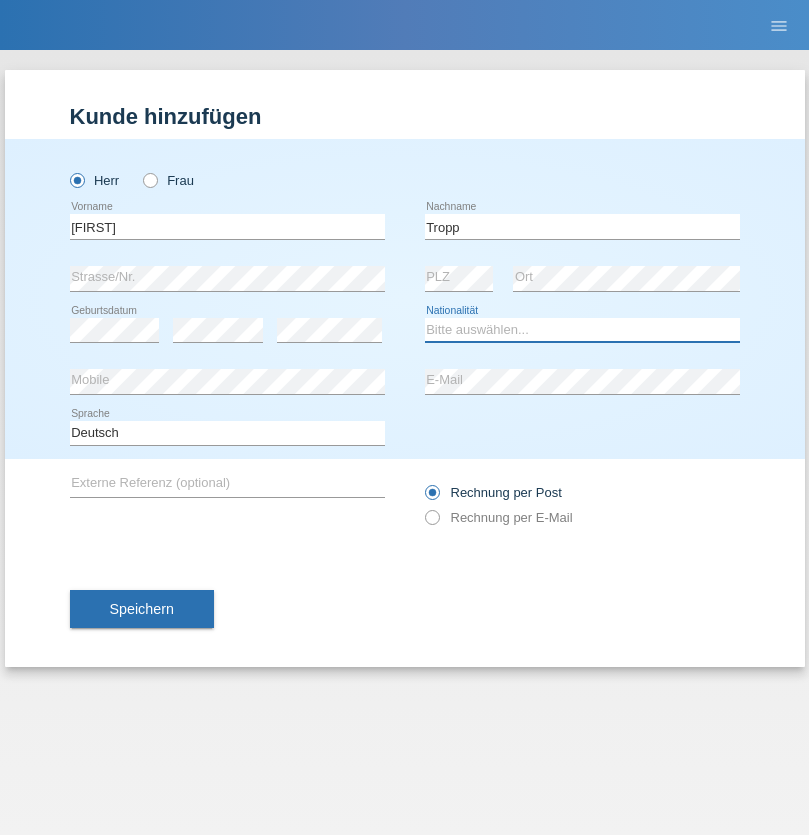 select on "SK" 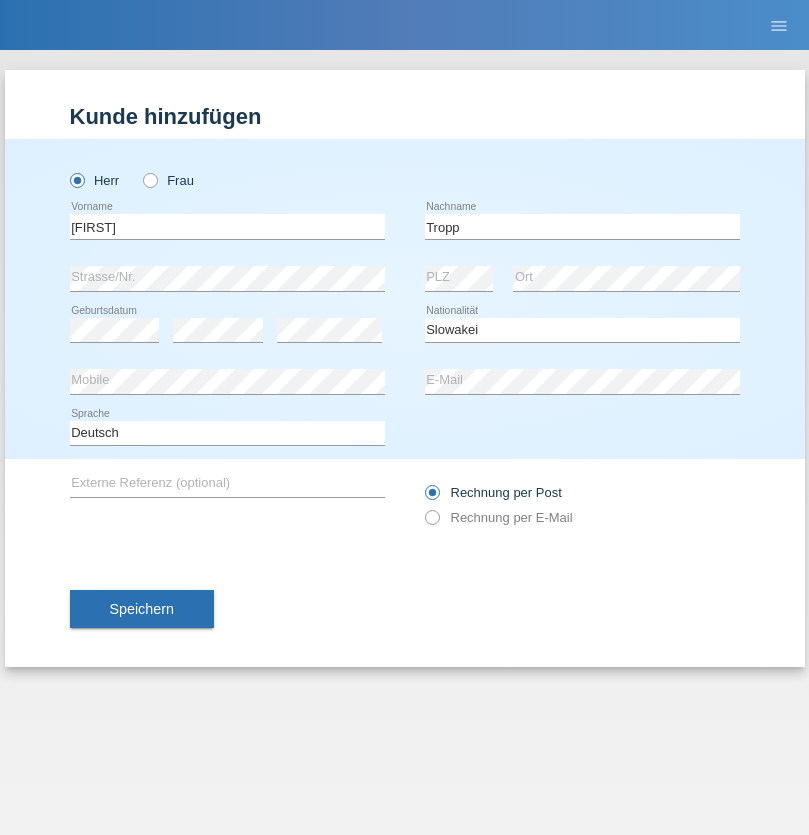 select on "C" 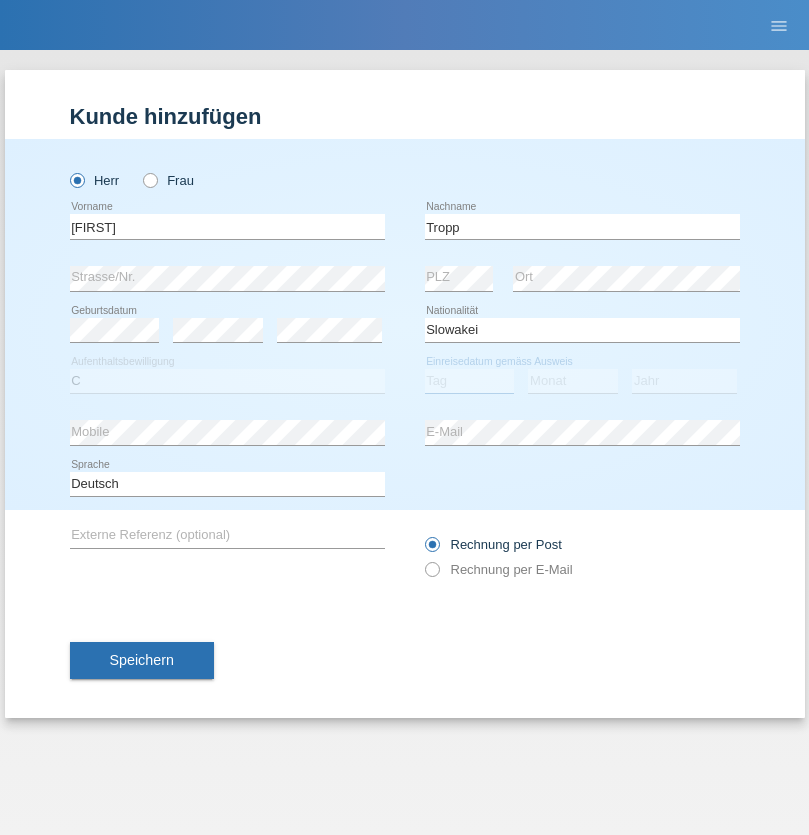 select on "07" 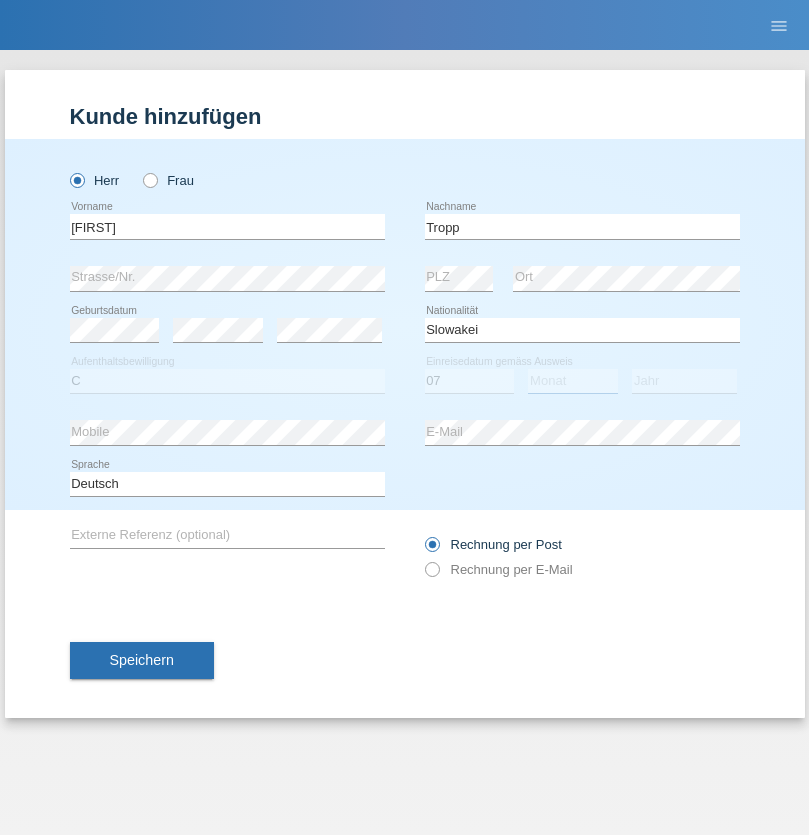 select on "08" 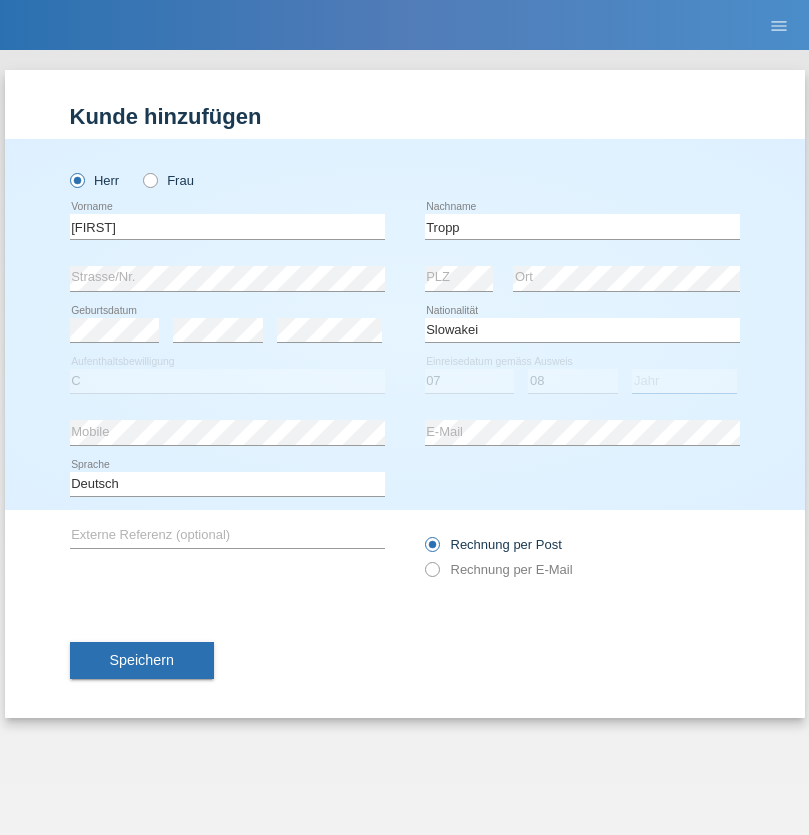 select on "2021" 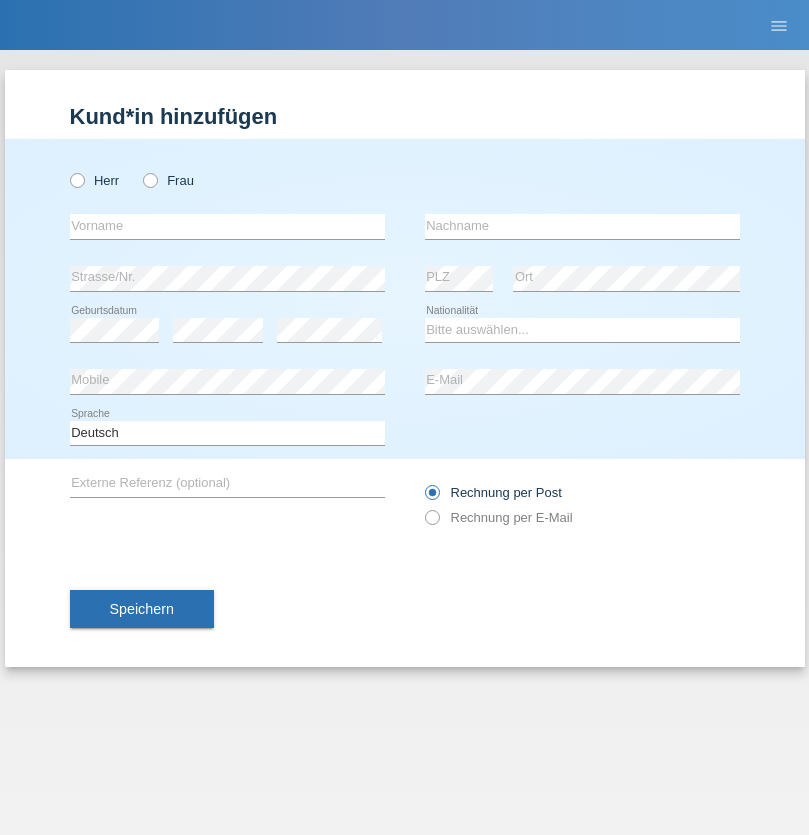 scroll, scrollTop: 0, scrollLeft: 0, axis: both 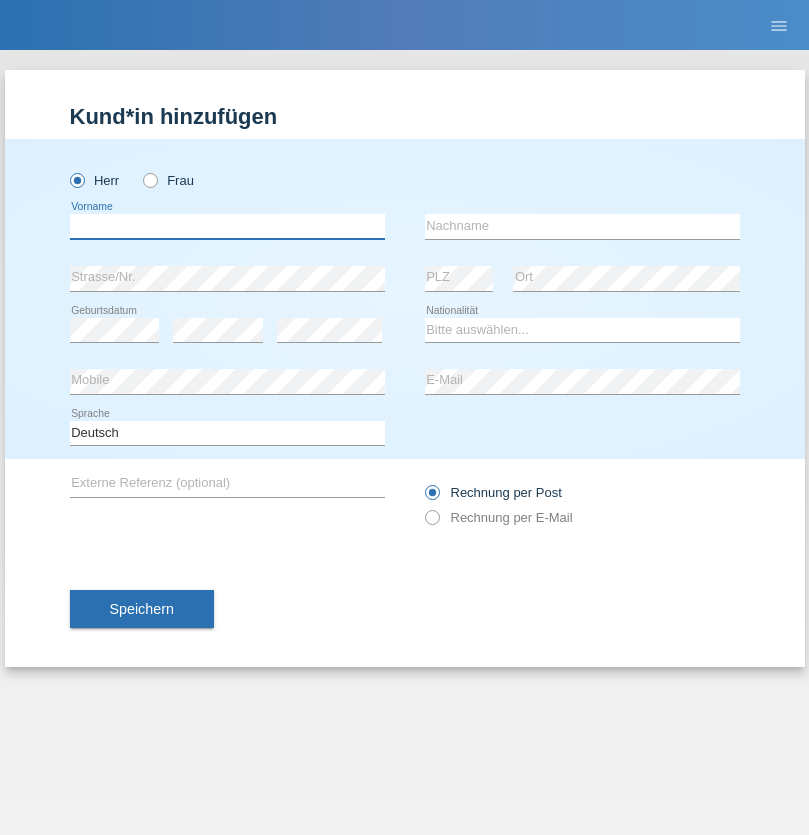 click at bounding box center [227, 226] 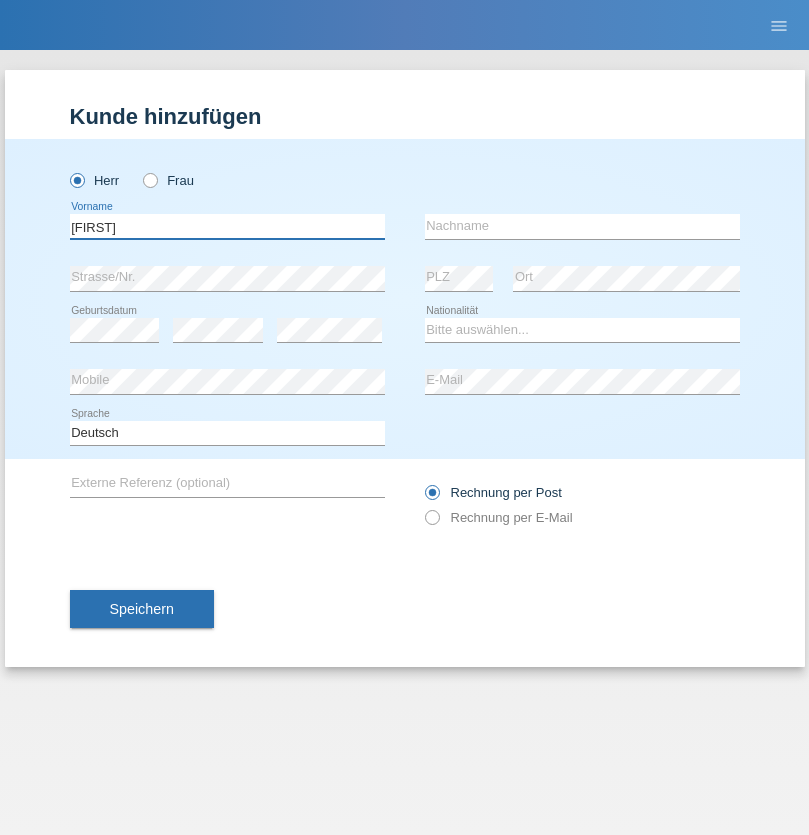 type on "Dirk" 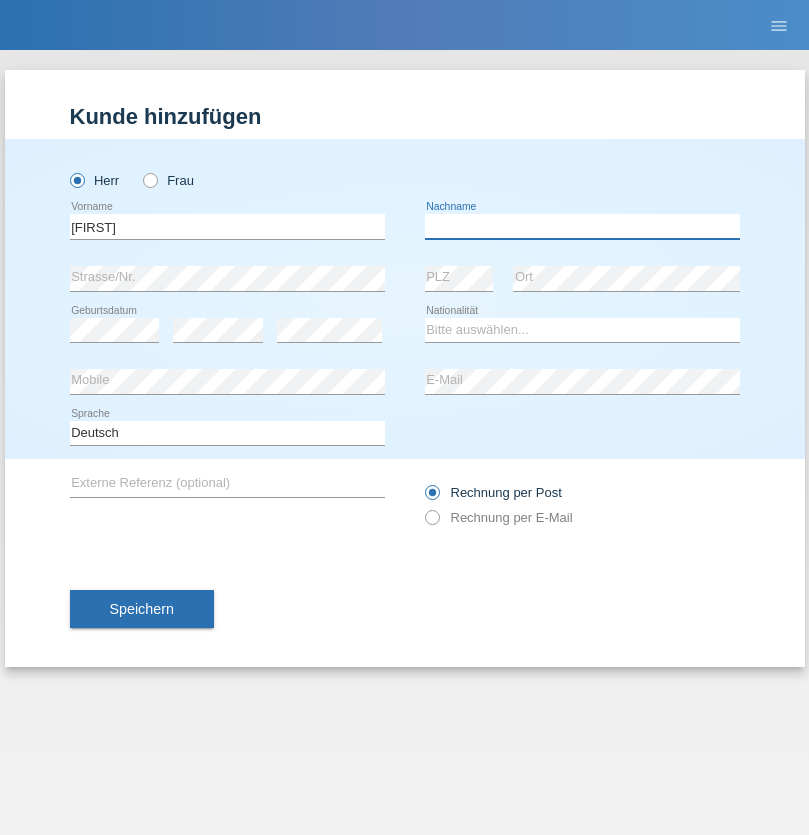 click at bounding box center [582, 226] 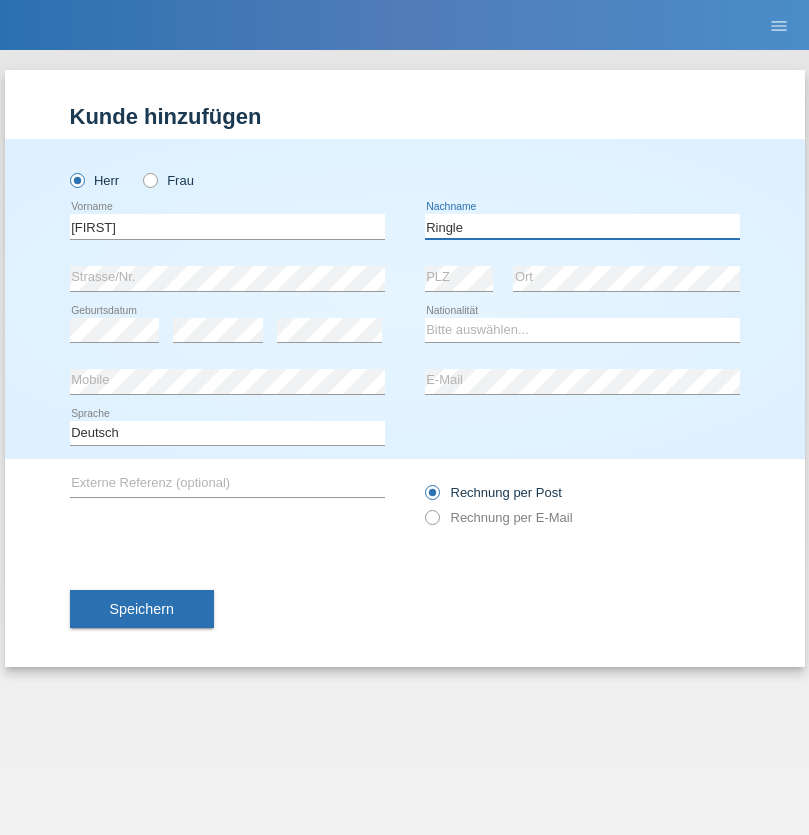 type on "Ringle" 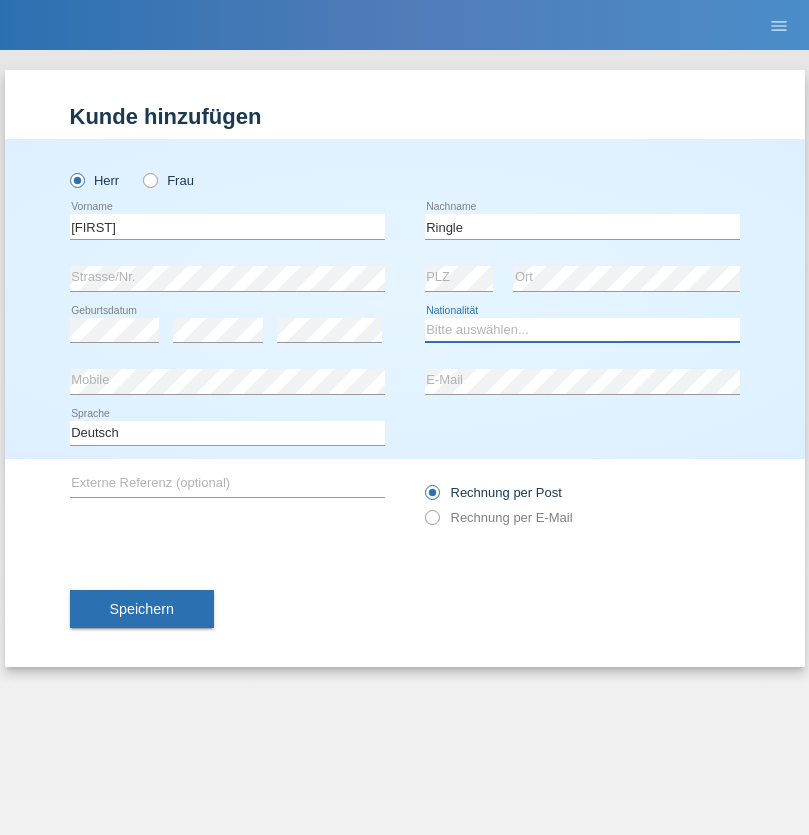 select on "DE" 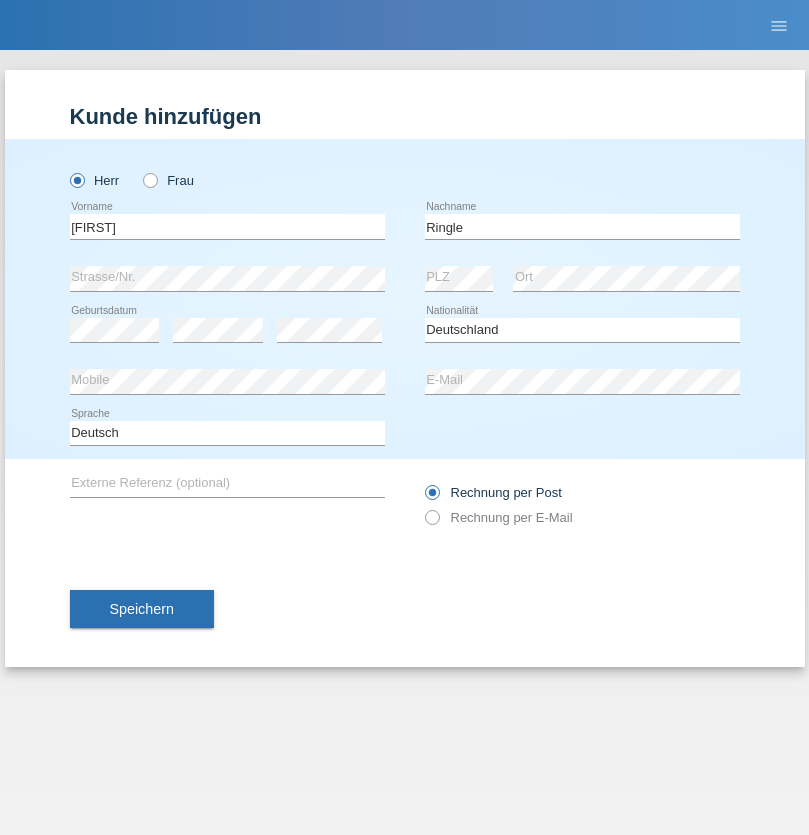 select on "C" 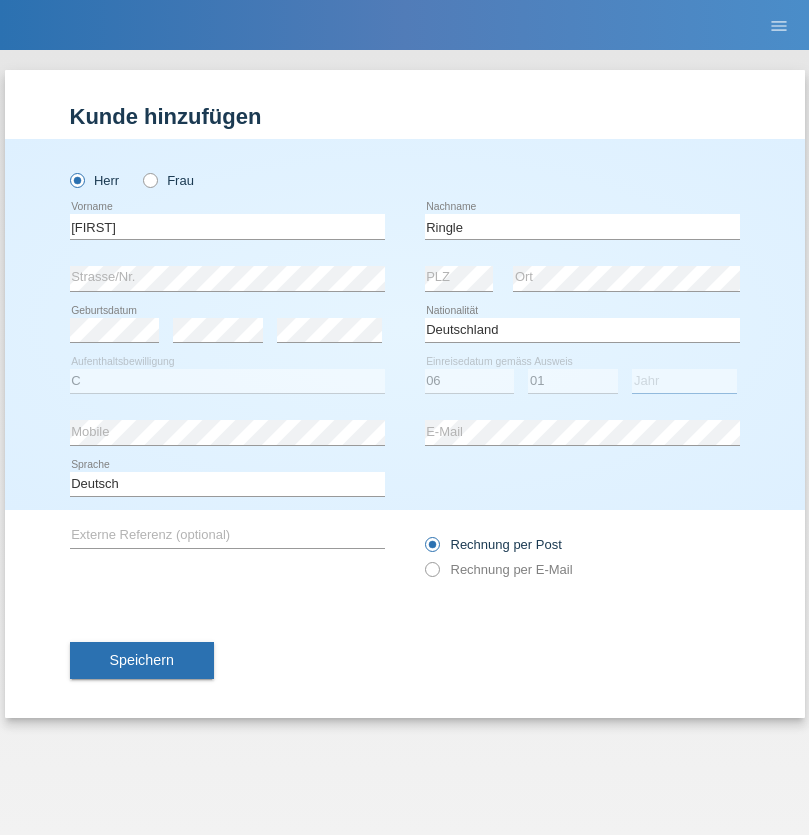 select on "2021" 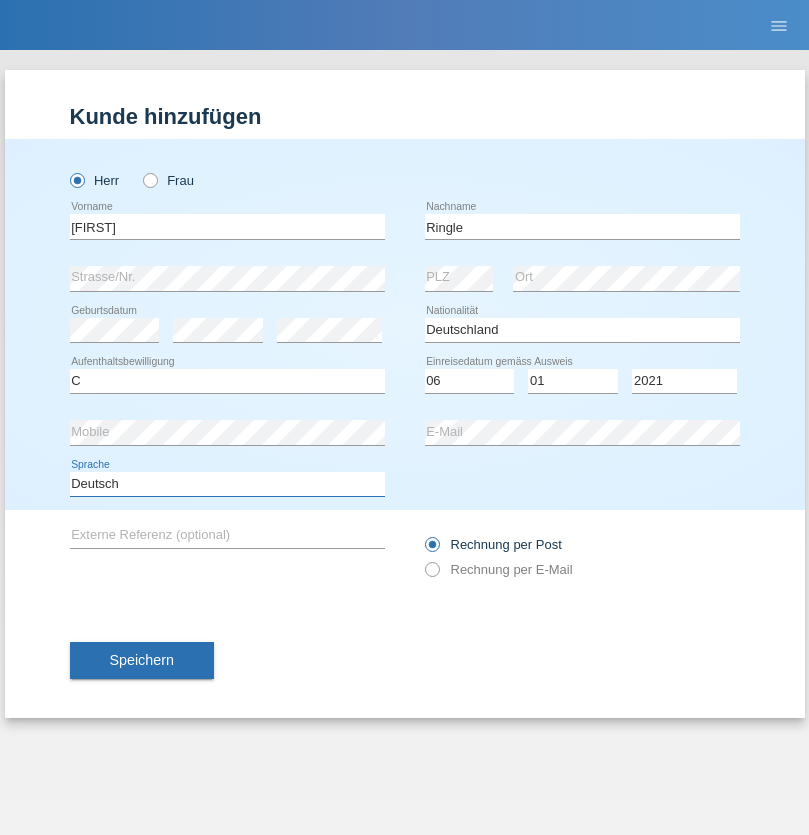 select on "en" 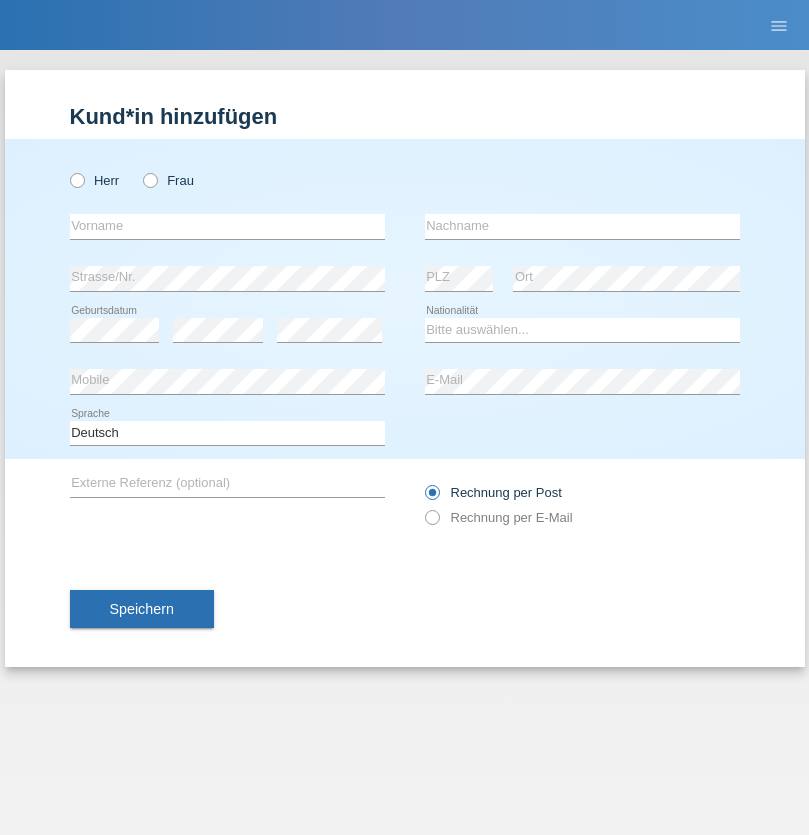 scroll, scrollTop: 0, scrollLeft: 0, axis: both 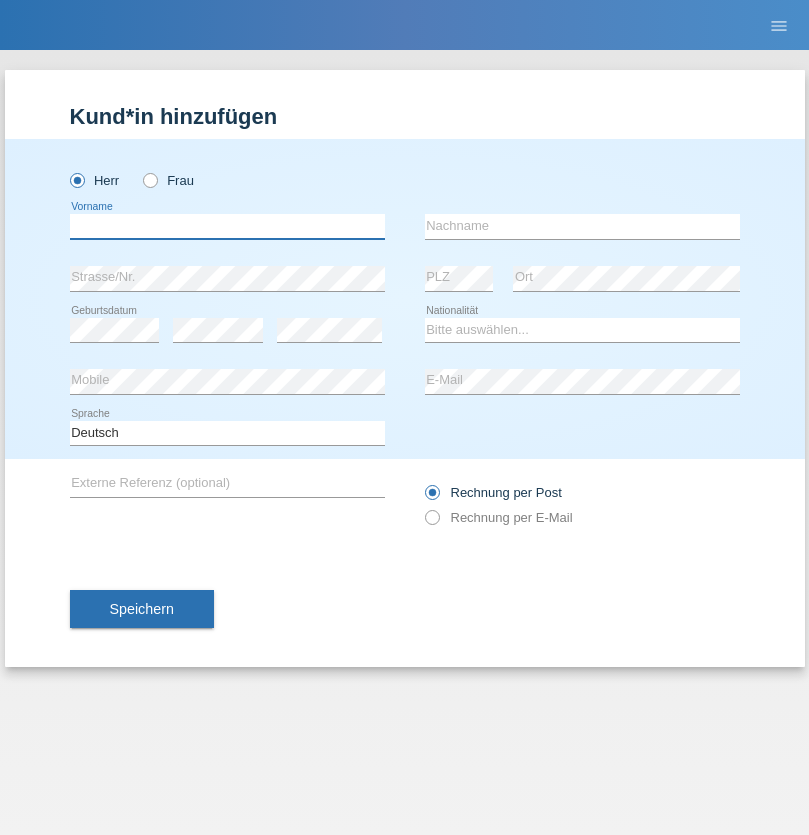 click at bounding box center (227, 226) 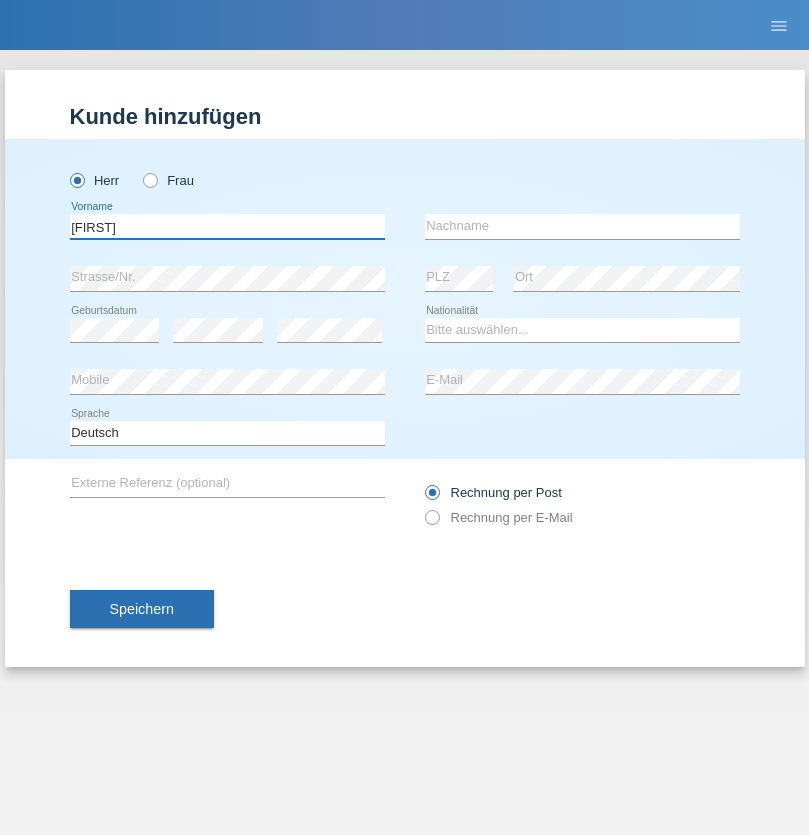 type on "Junior" 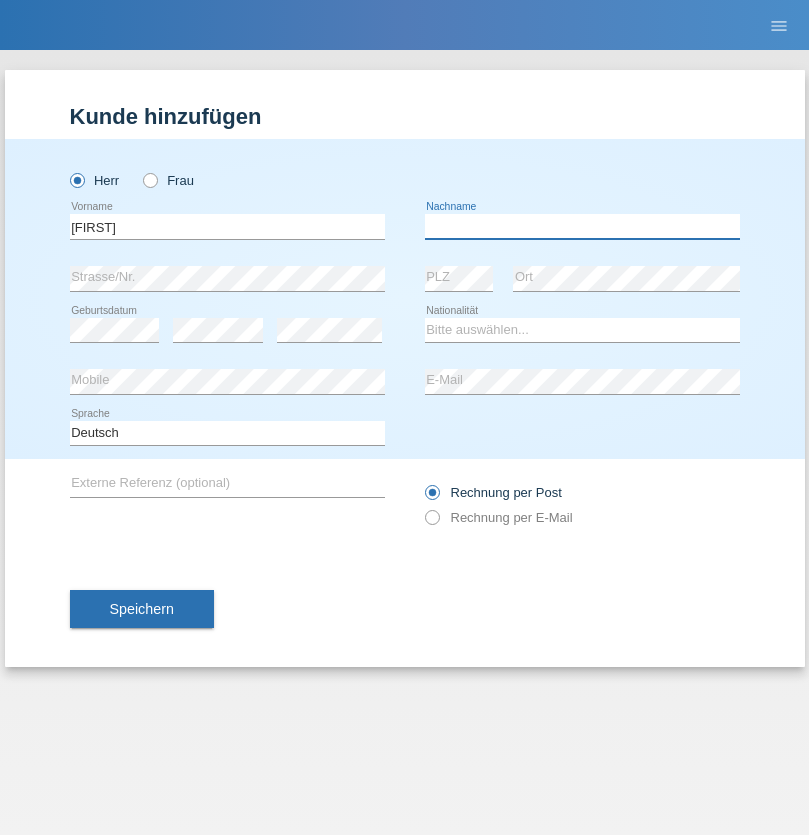 click at bounding box center (582, 226) 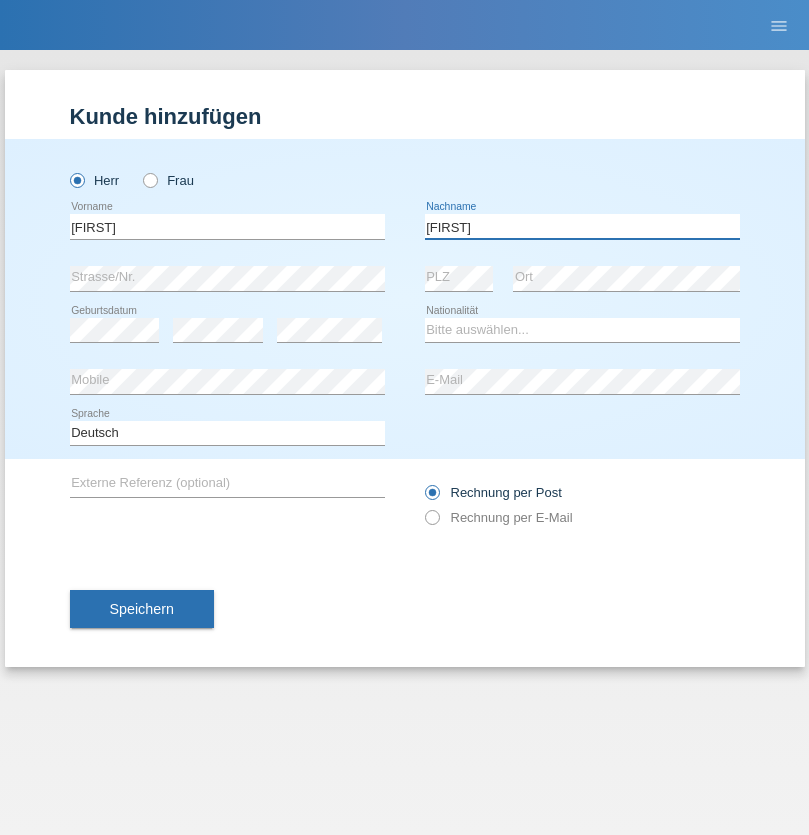 type on "Mauricio" 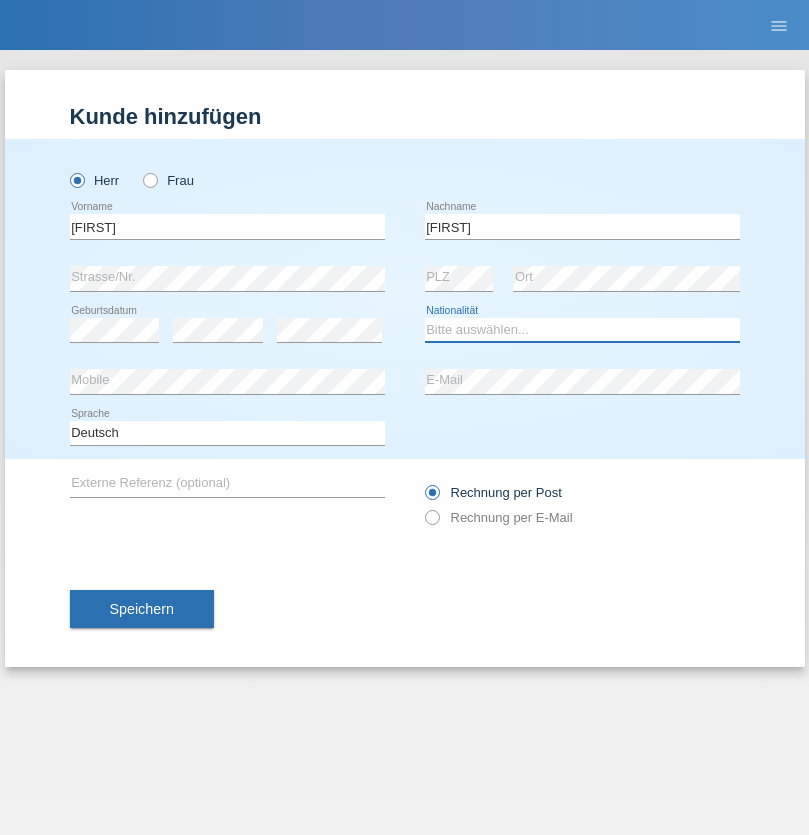 select on "CH" 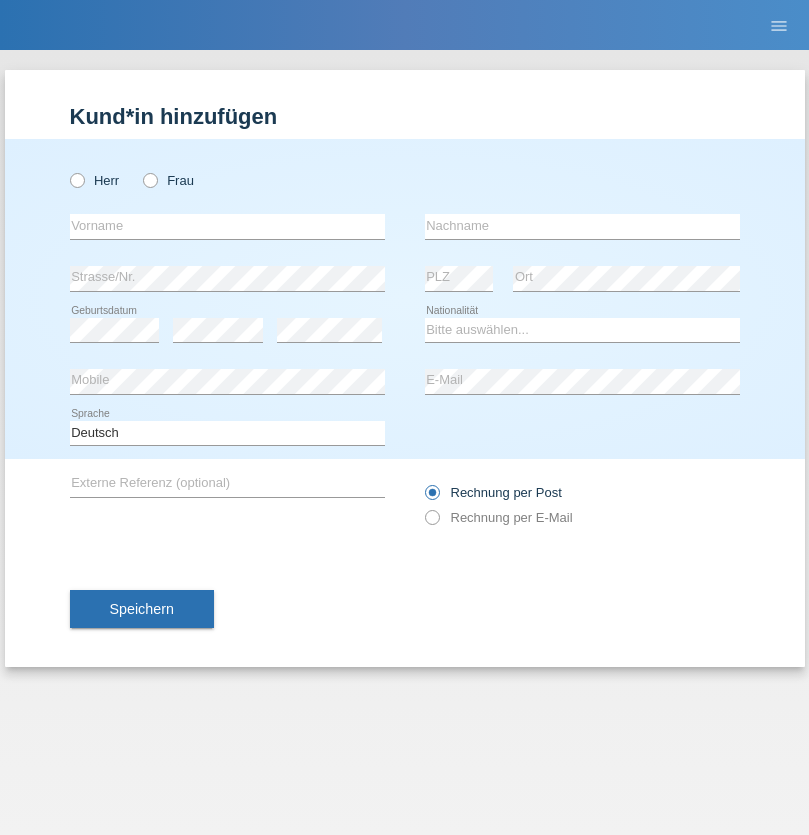 scroll, scrollTop: 0, scrollLeft: 0, axis: both 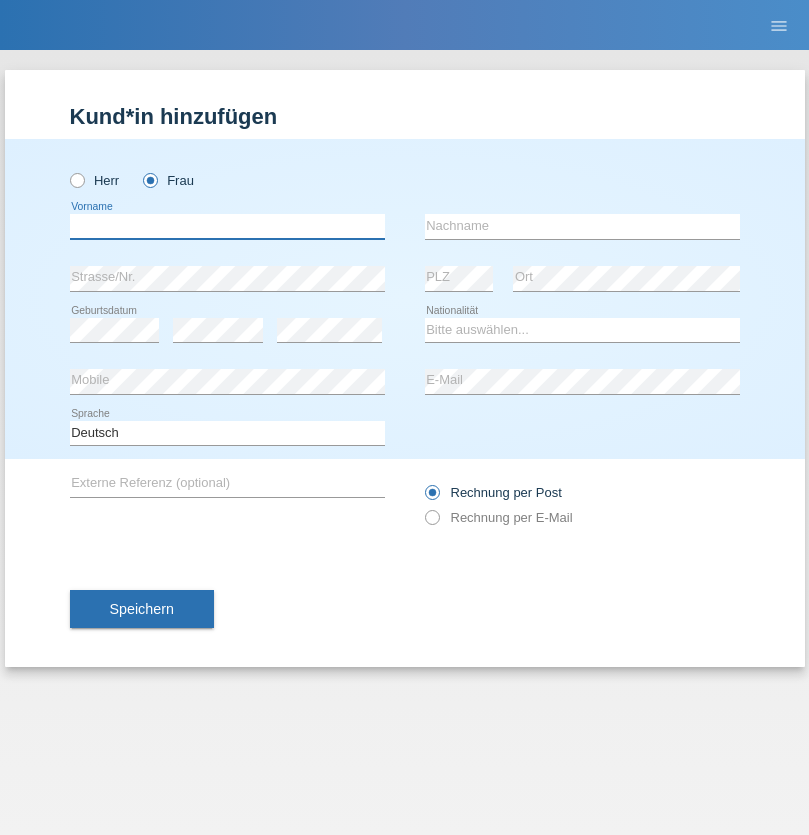 click at bounding box center [227, 226] 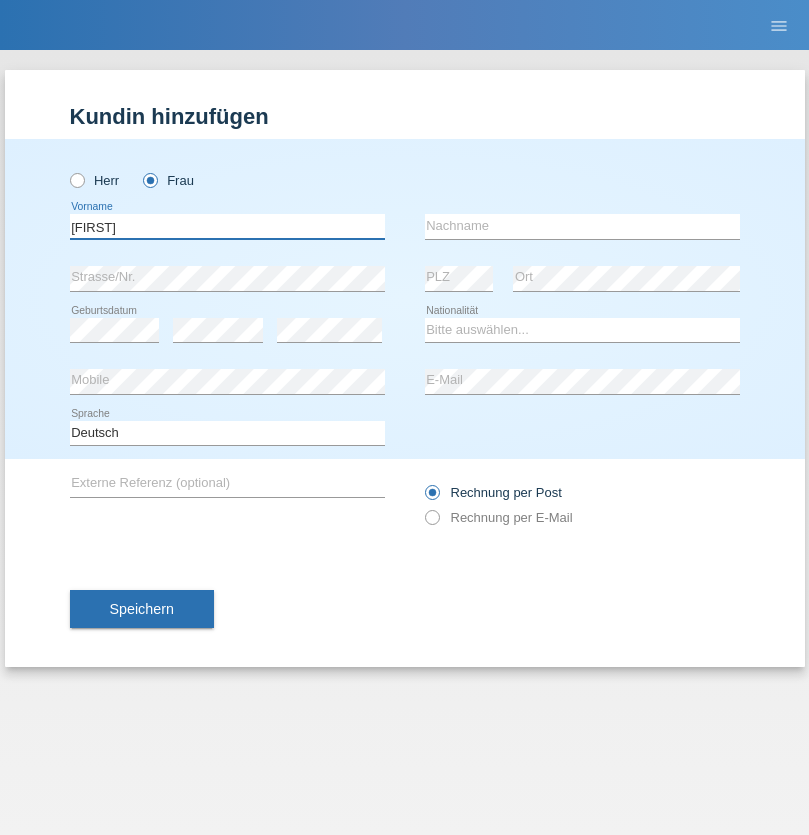 type on "[FIRST]" 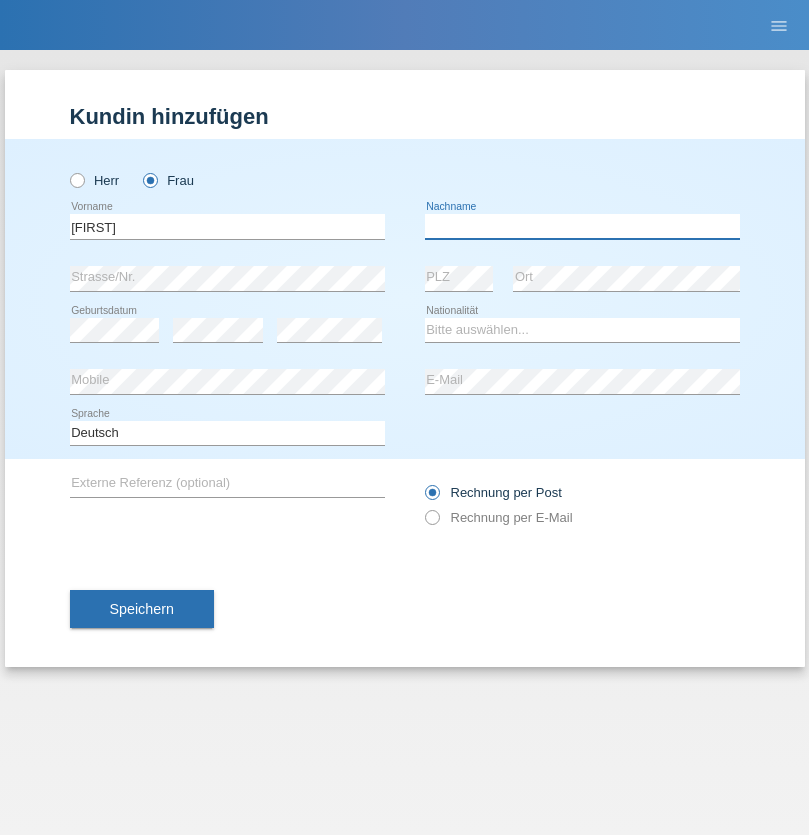 click at bounding box center [582, 226] 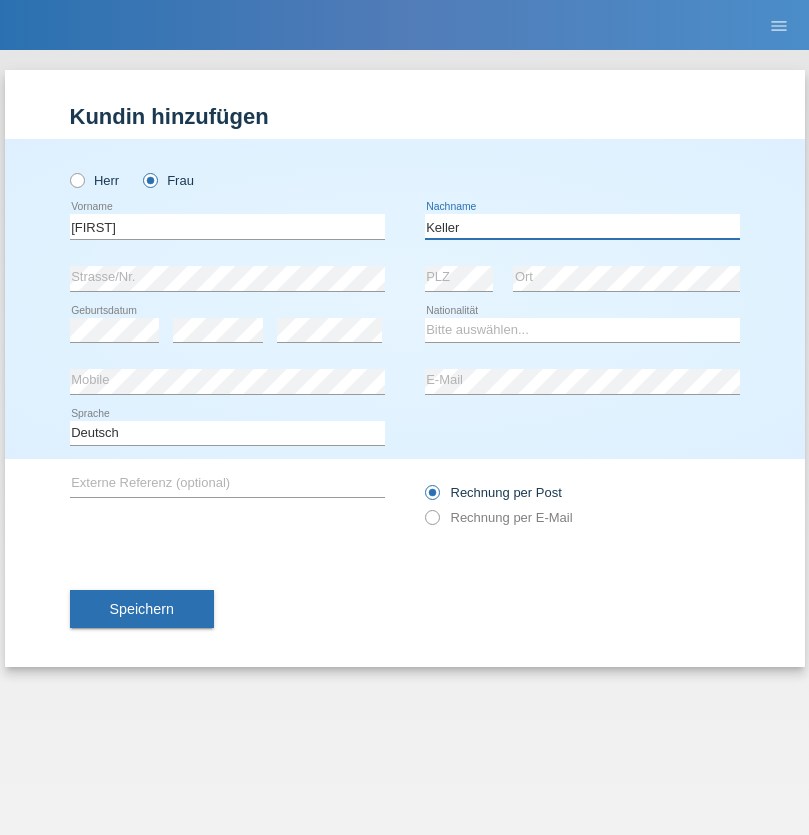 type on "Keller" 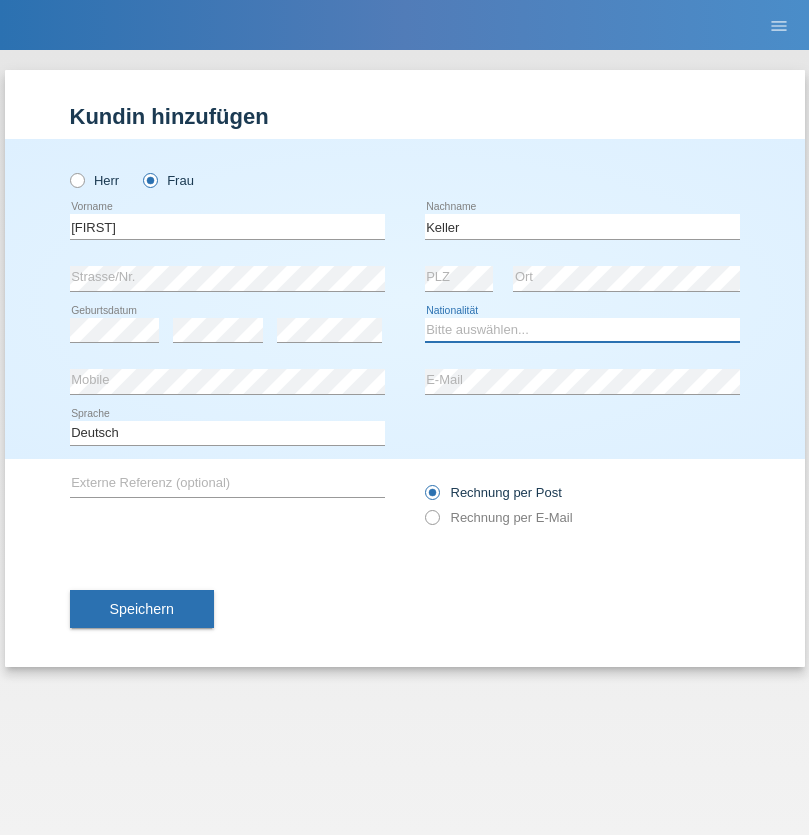 select on "CH" 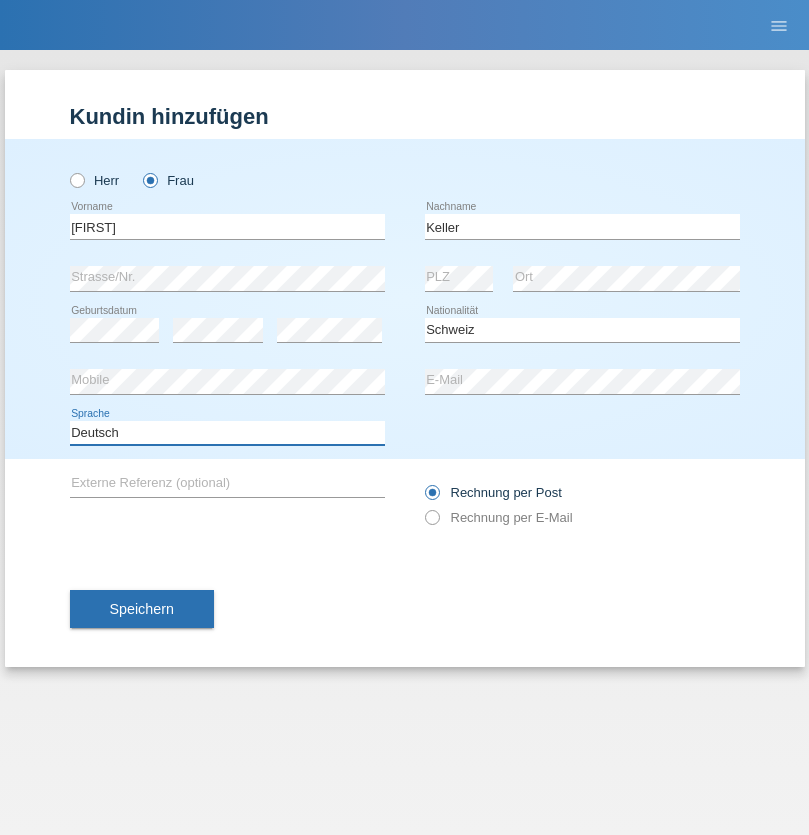 select on "en" 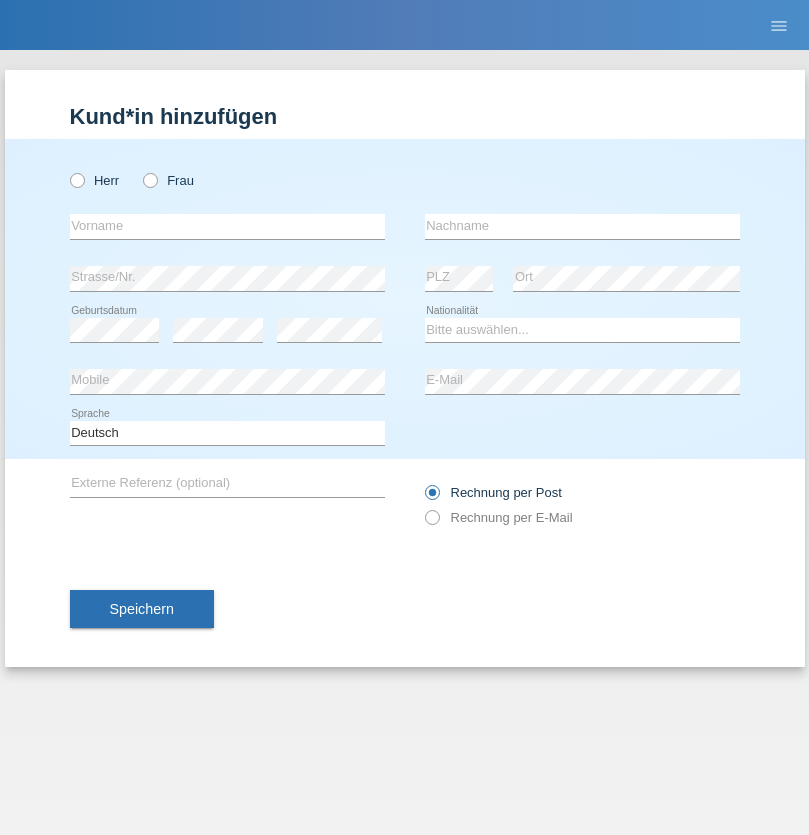 scroll, scrollTop: 0, scrollLeft: 0, axis: both 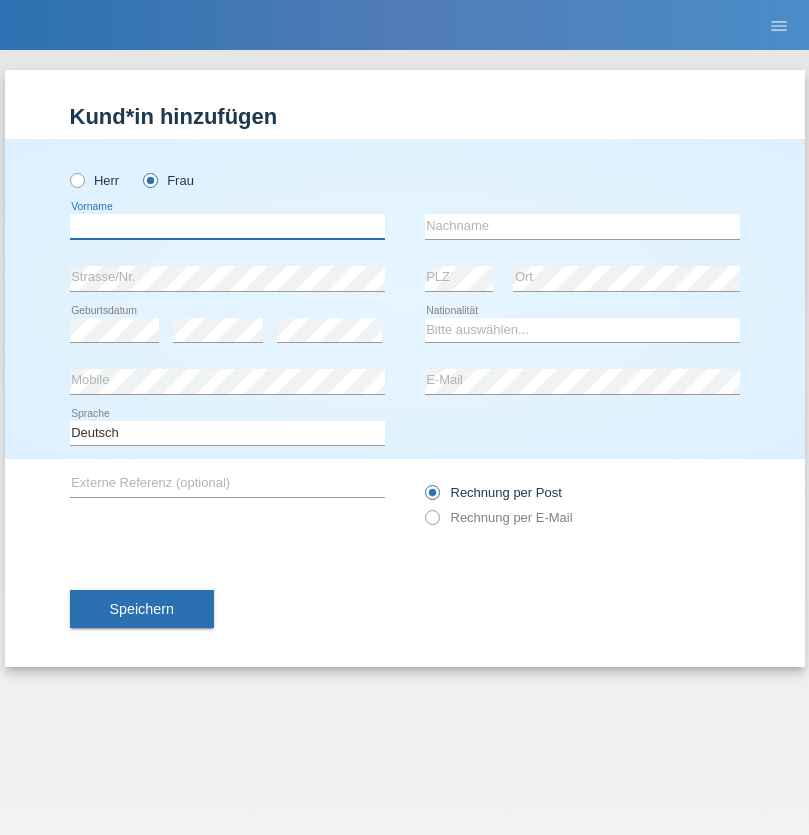click at bounding box center (227, 226) 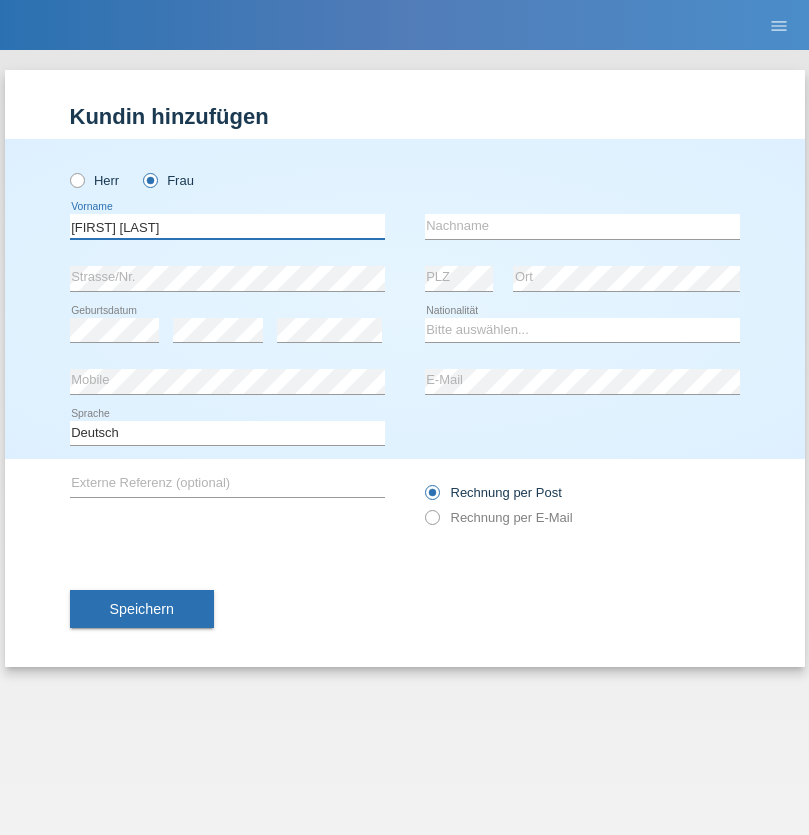 type on "Maria Fernanda" 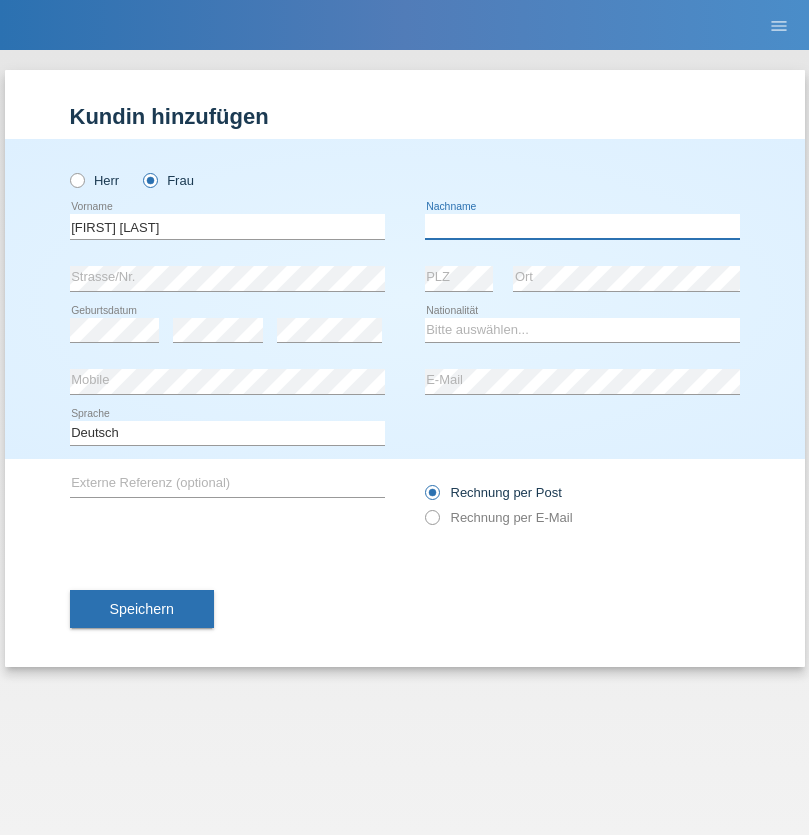 click at bounding box center [582, 226] 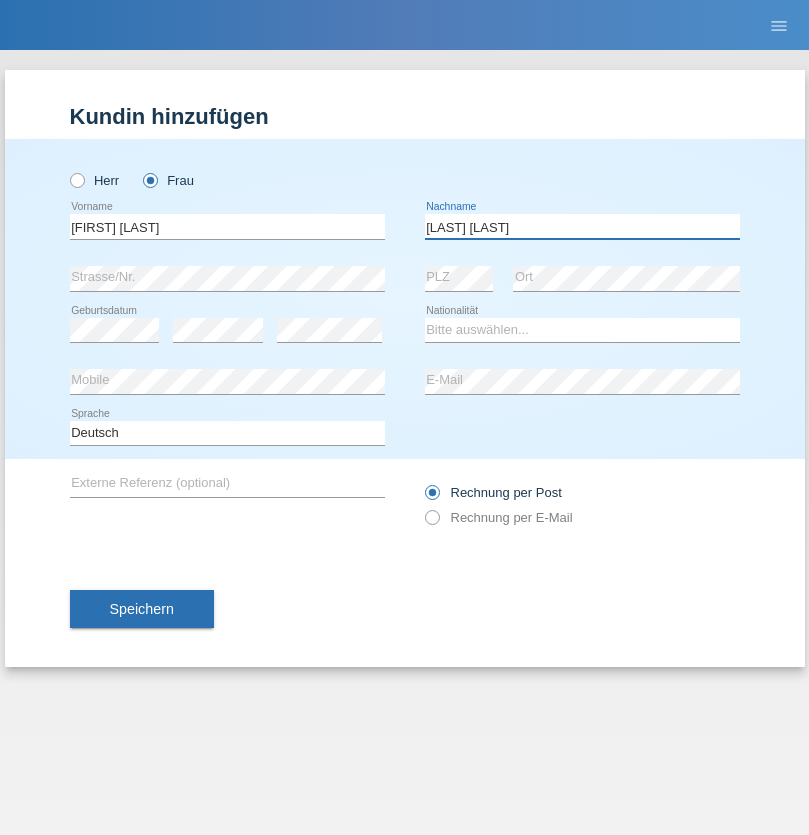 type on "Knusel Campillo" 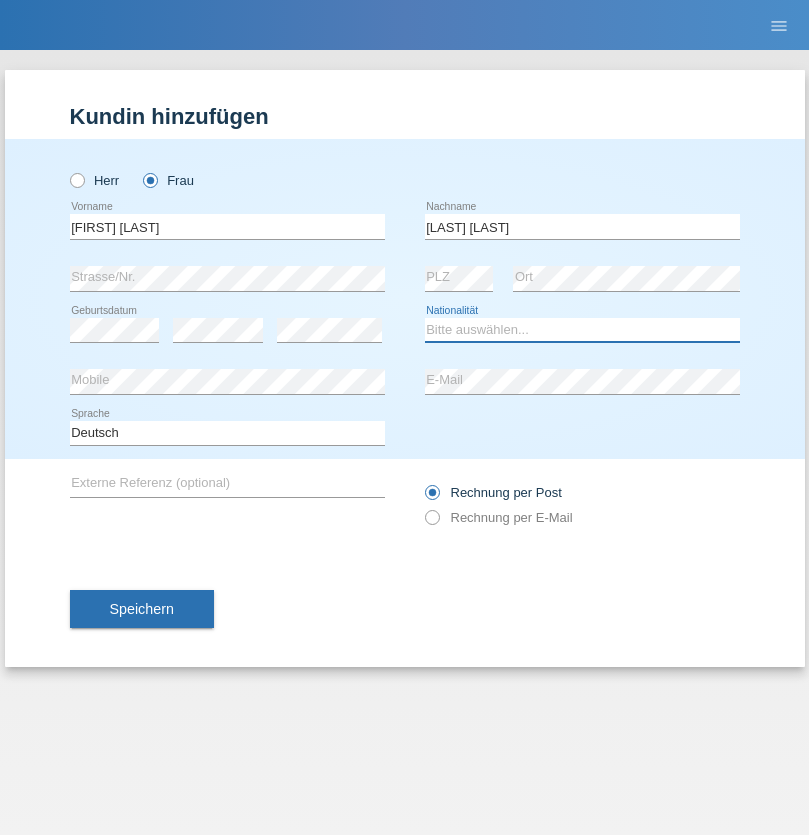select on "CH" 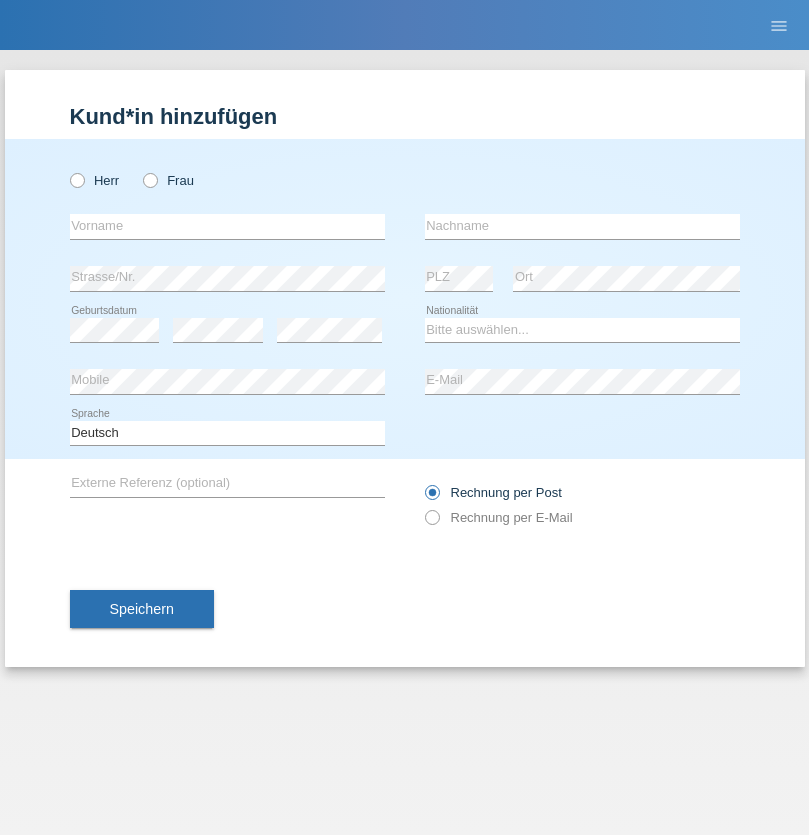 scroll, scrollTop: 0, scrollLeft: 0, axis: both 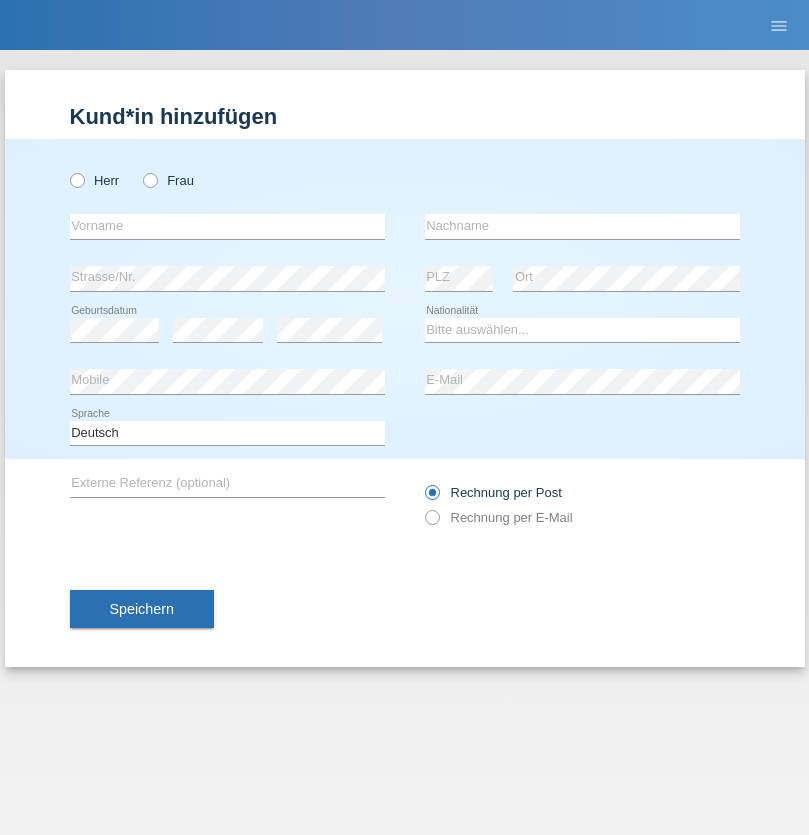 radio on "true" 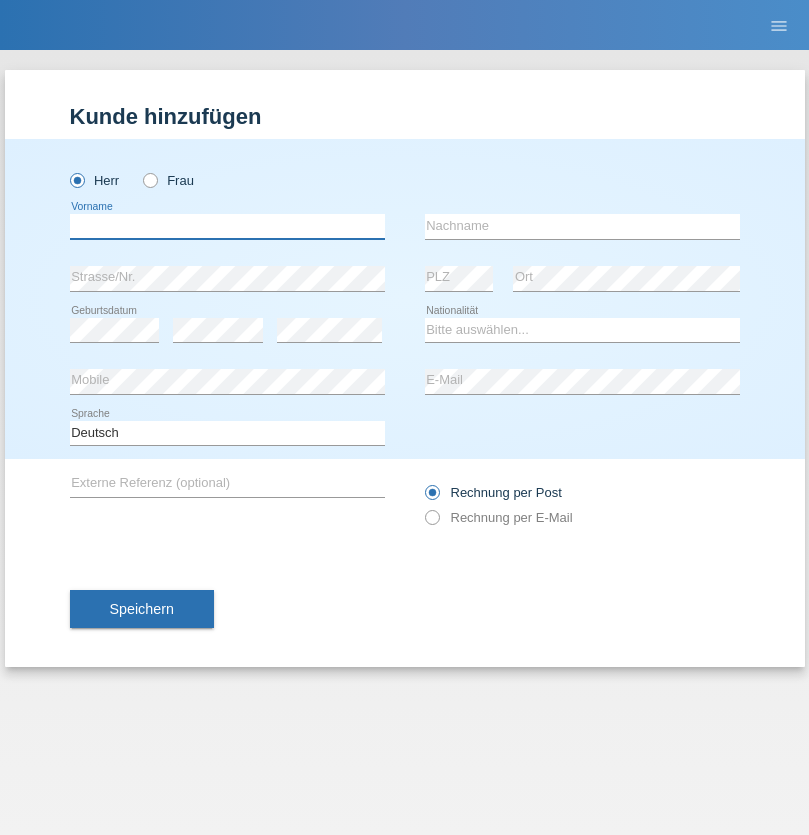 click at bounding box center (227, 226) 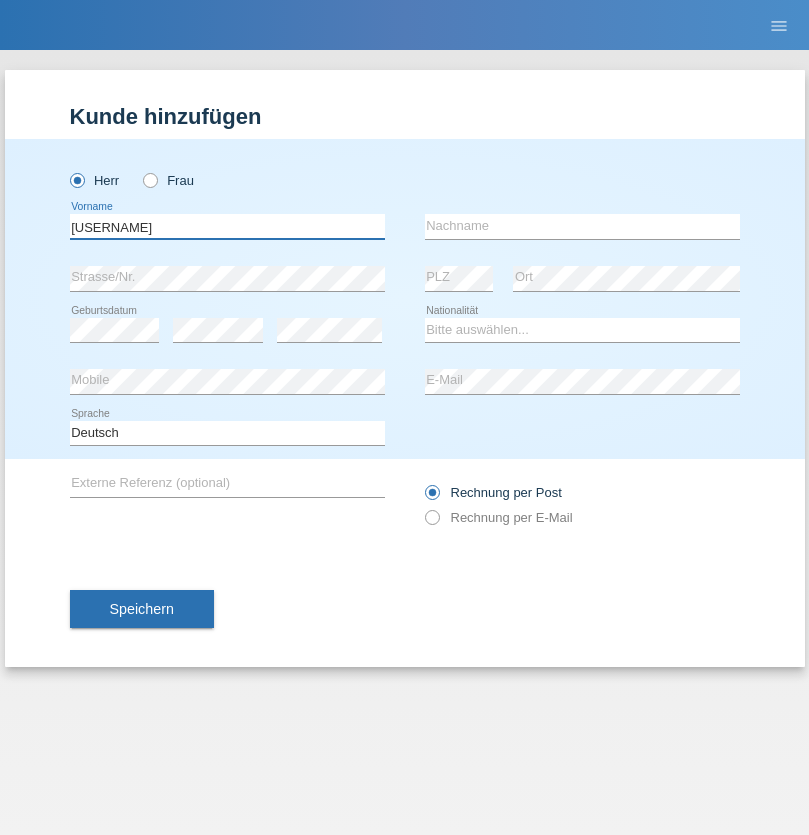type on "Beqiri" 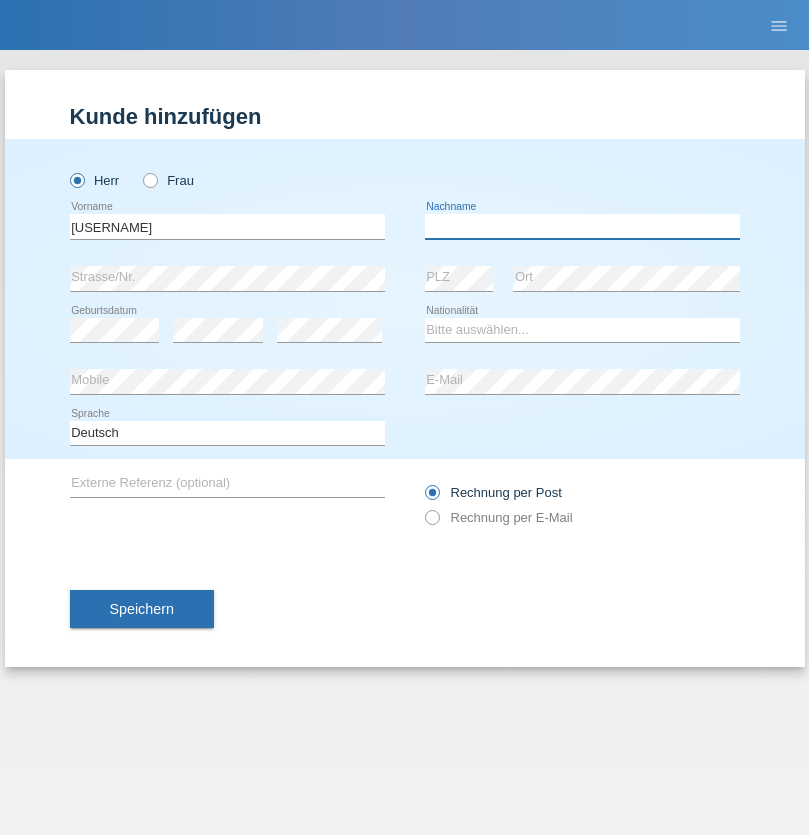 click at bounding box center (582, 226) 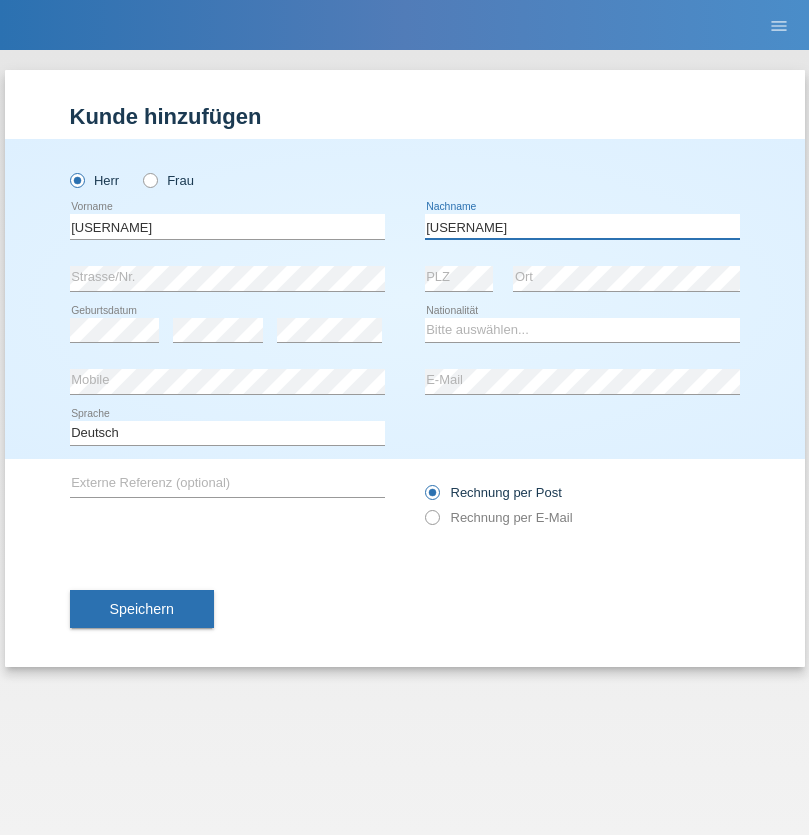 type on "Shpresa" 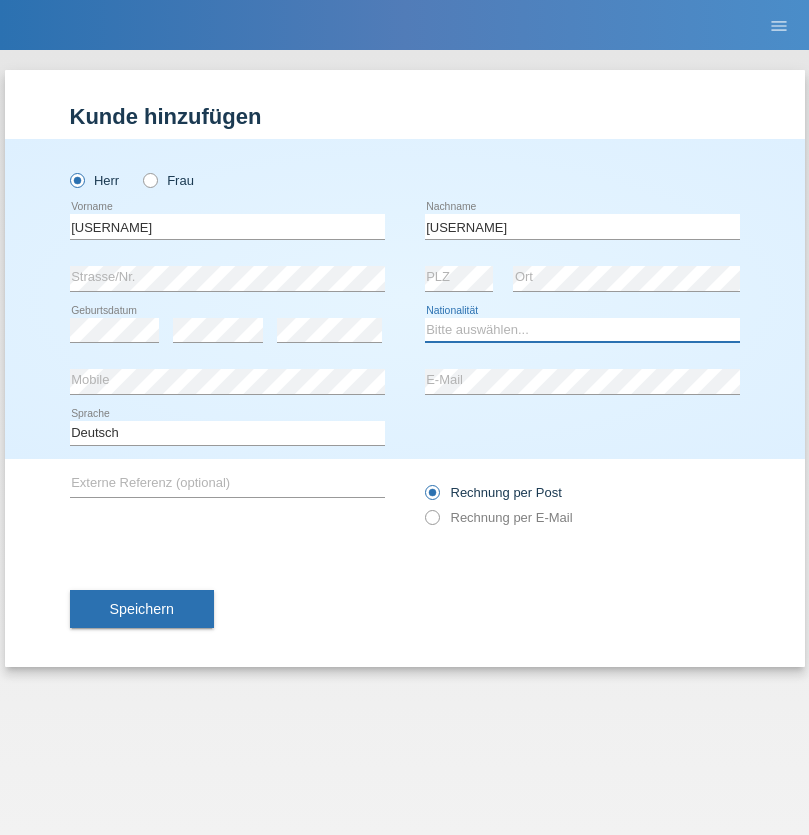 select on "XK" 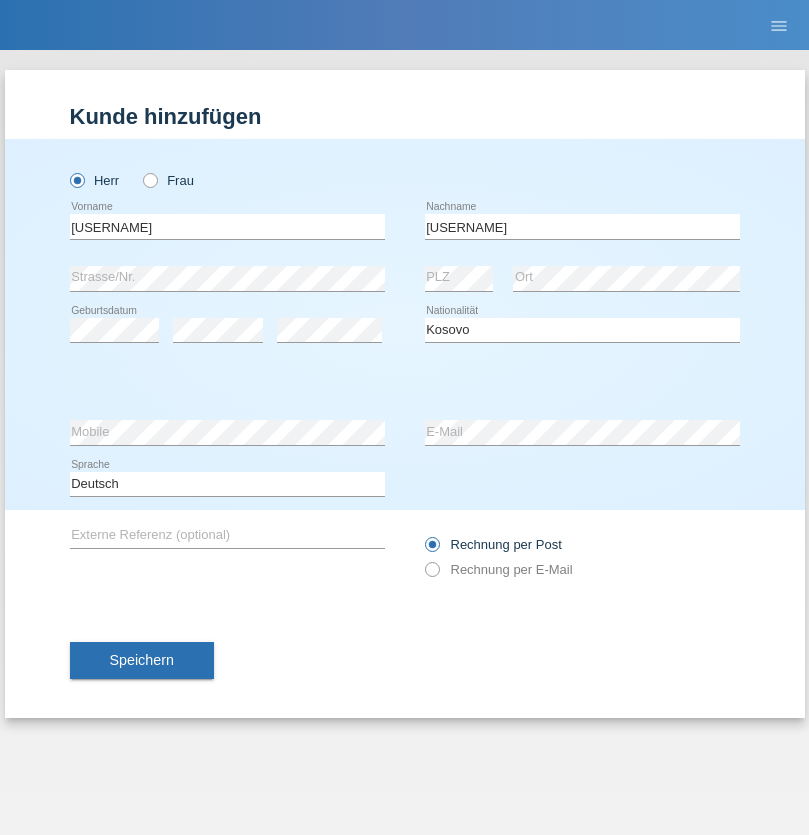 select on "C" 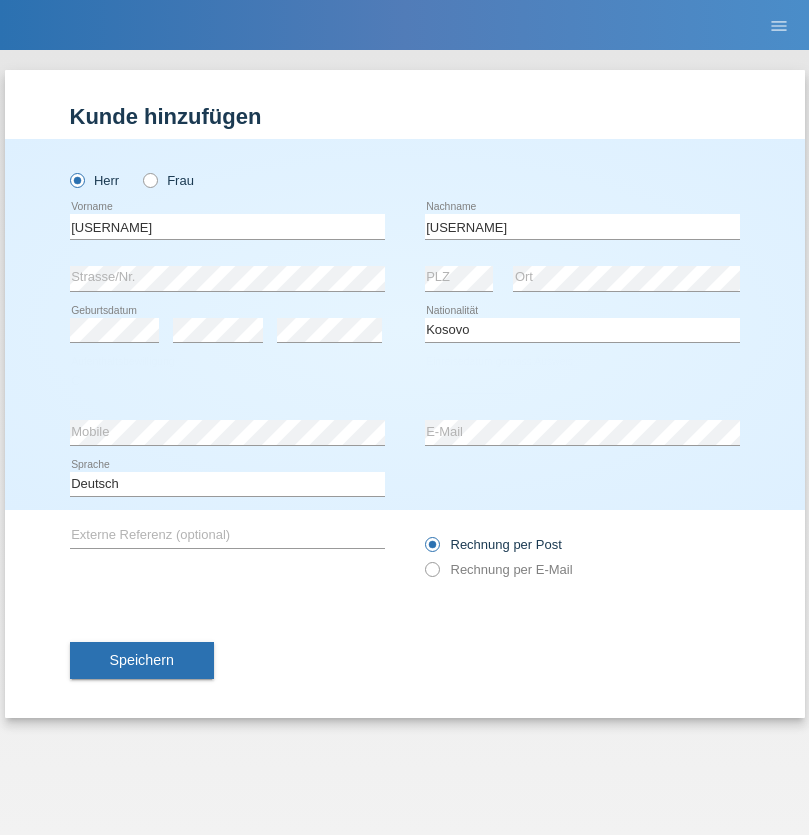 select on "08" 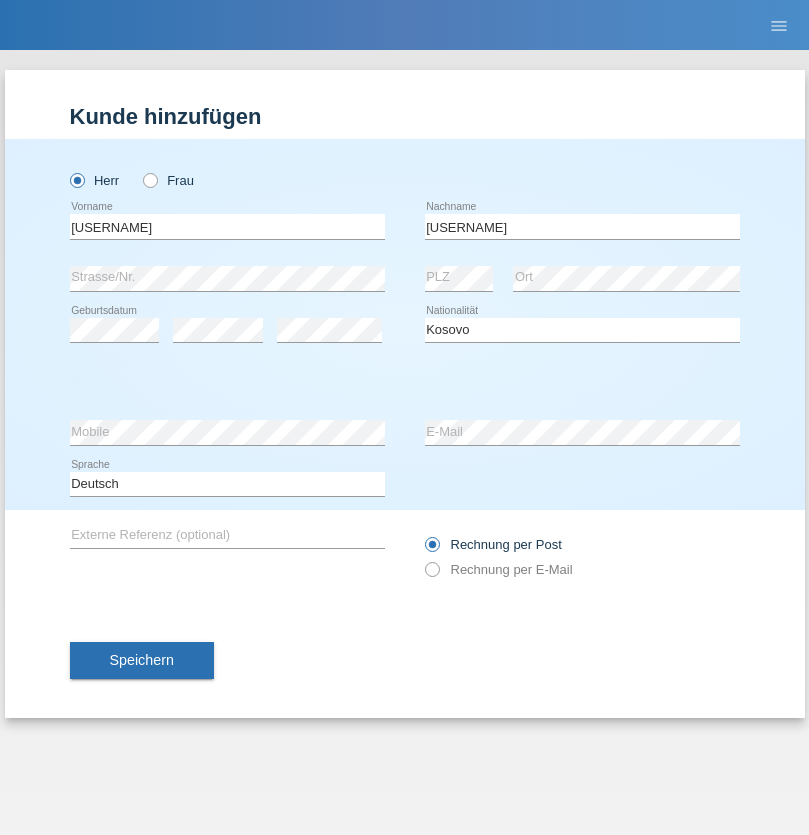 select on "02" 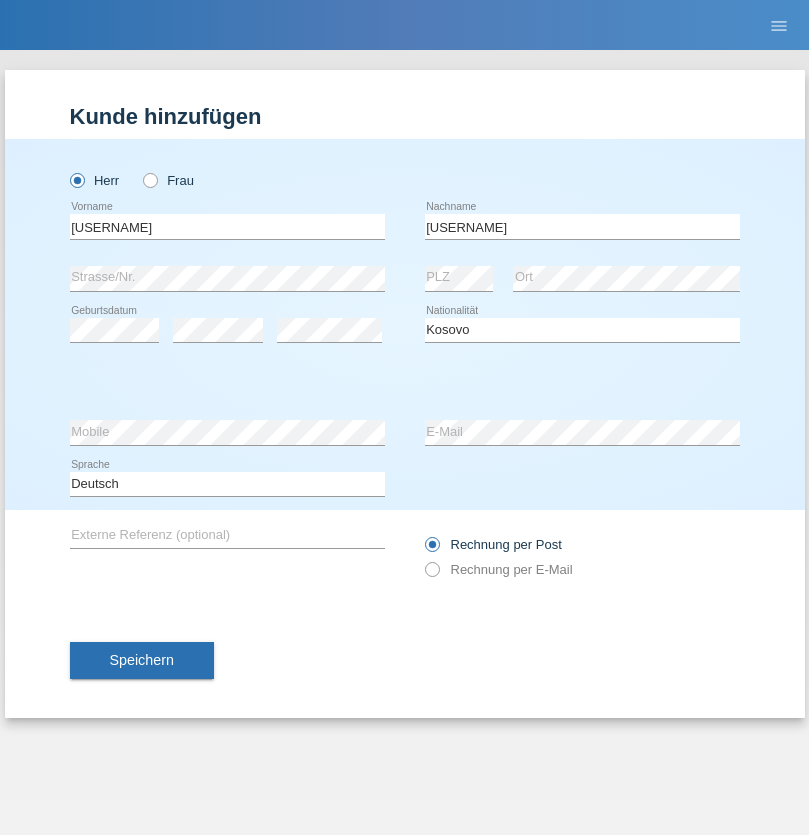 select on "1979" 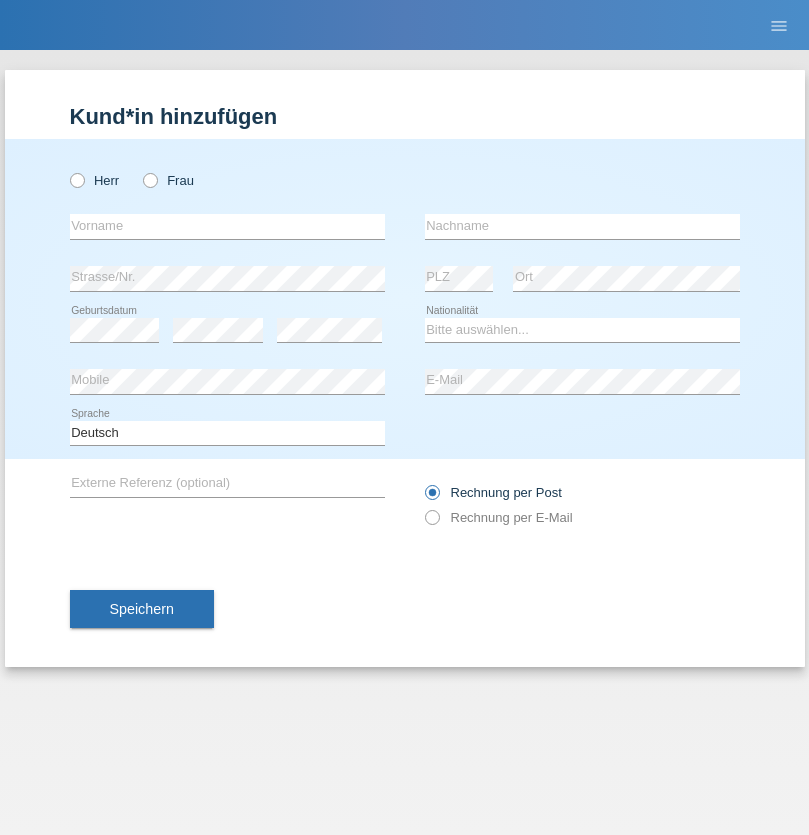 scroll, scrollTop: 0, scrollLeft: 0, axis: both 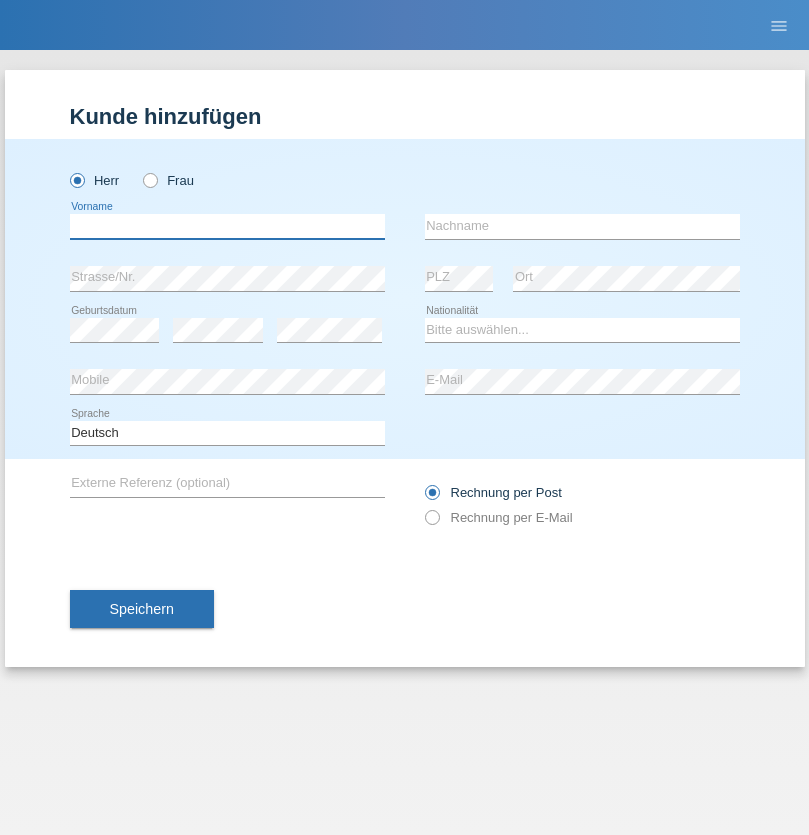 click at bounding box center (227, 226) 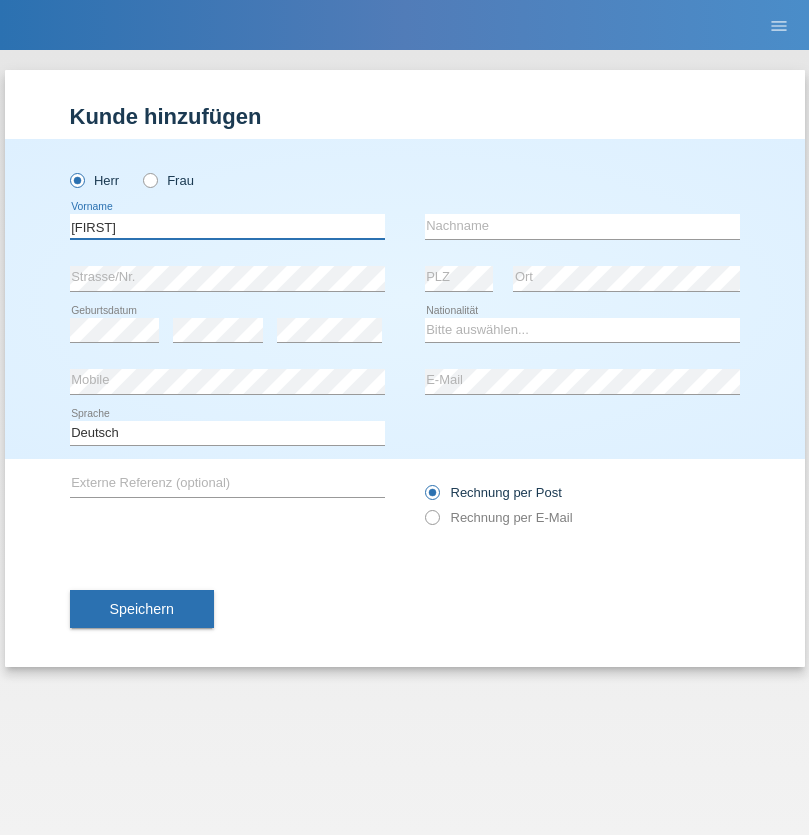 type on "[FIRST]" 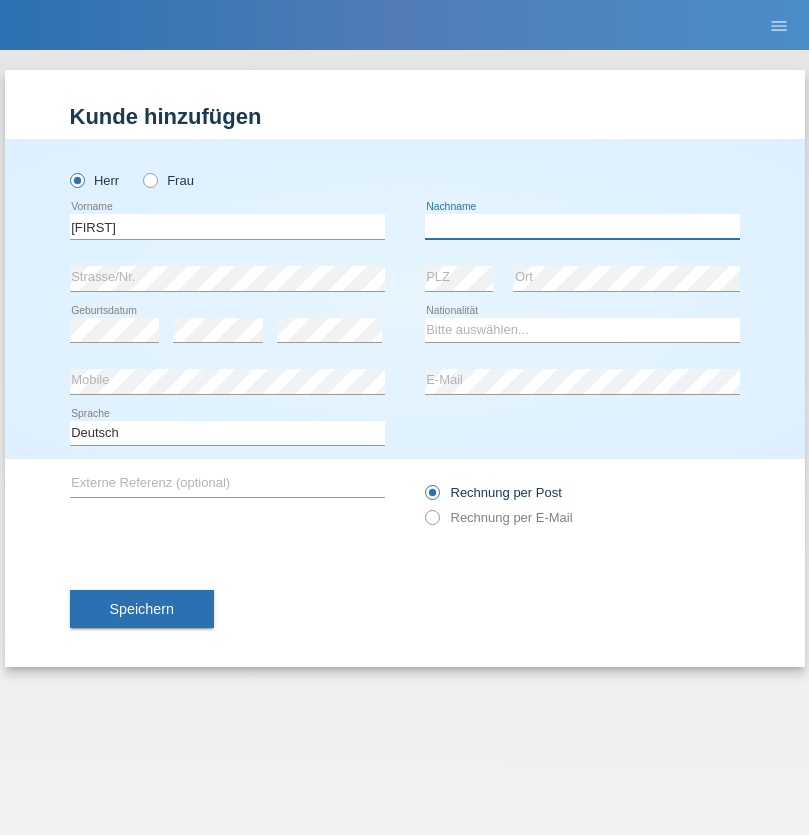 click at bounding box center (582, 226) 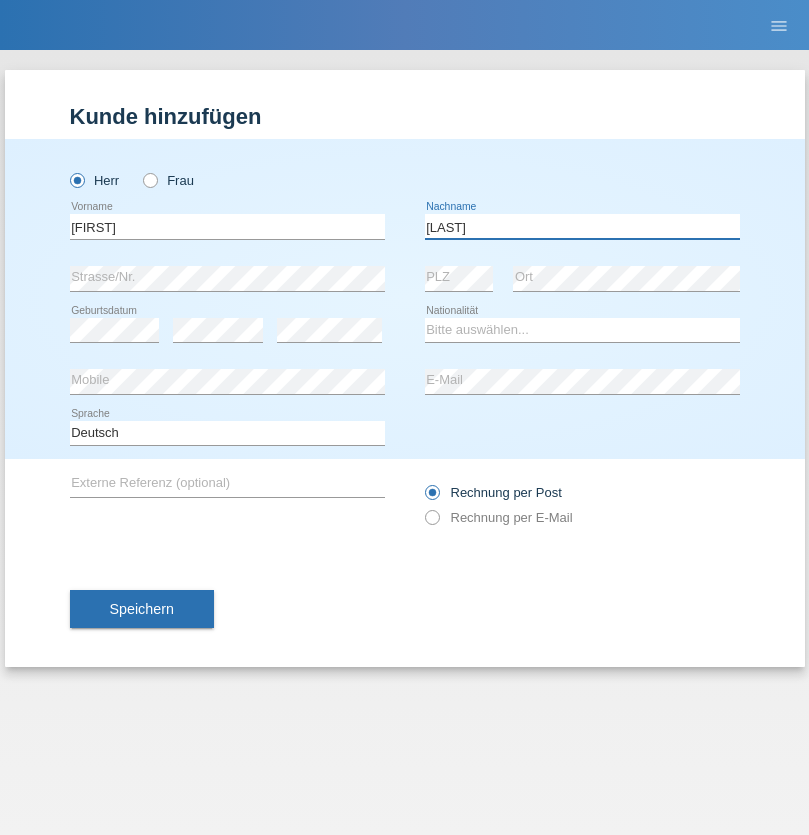 type on "[LAST]" 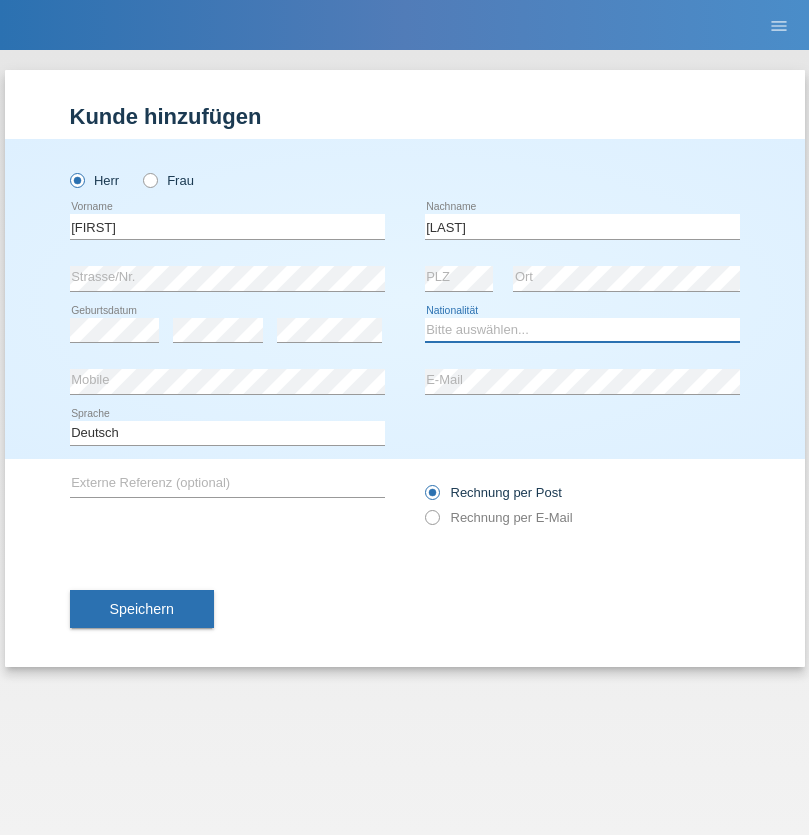 select on "CH" 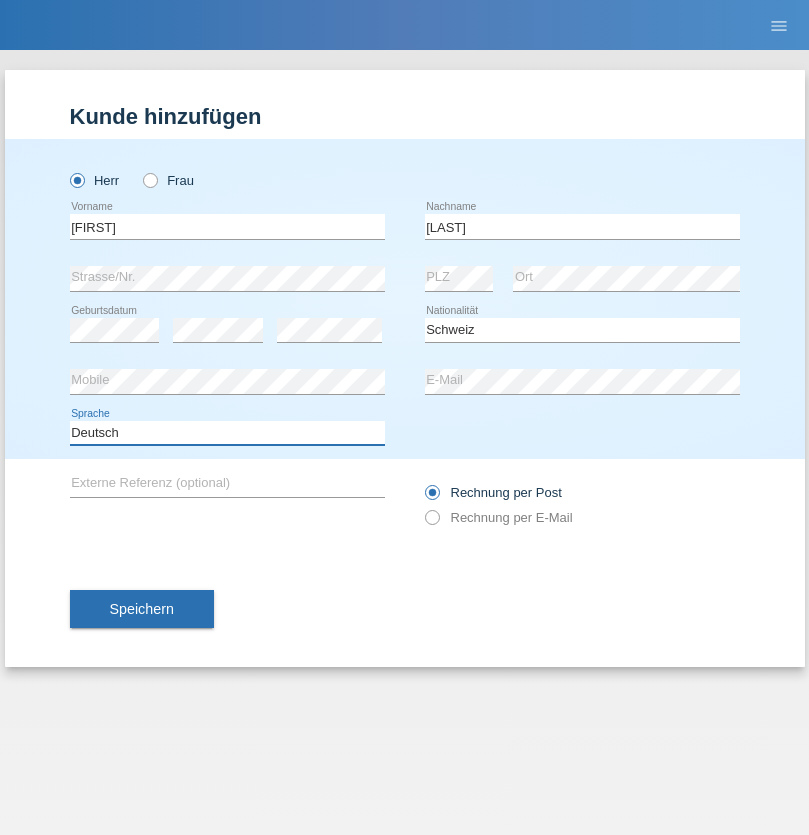 select on "en" 